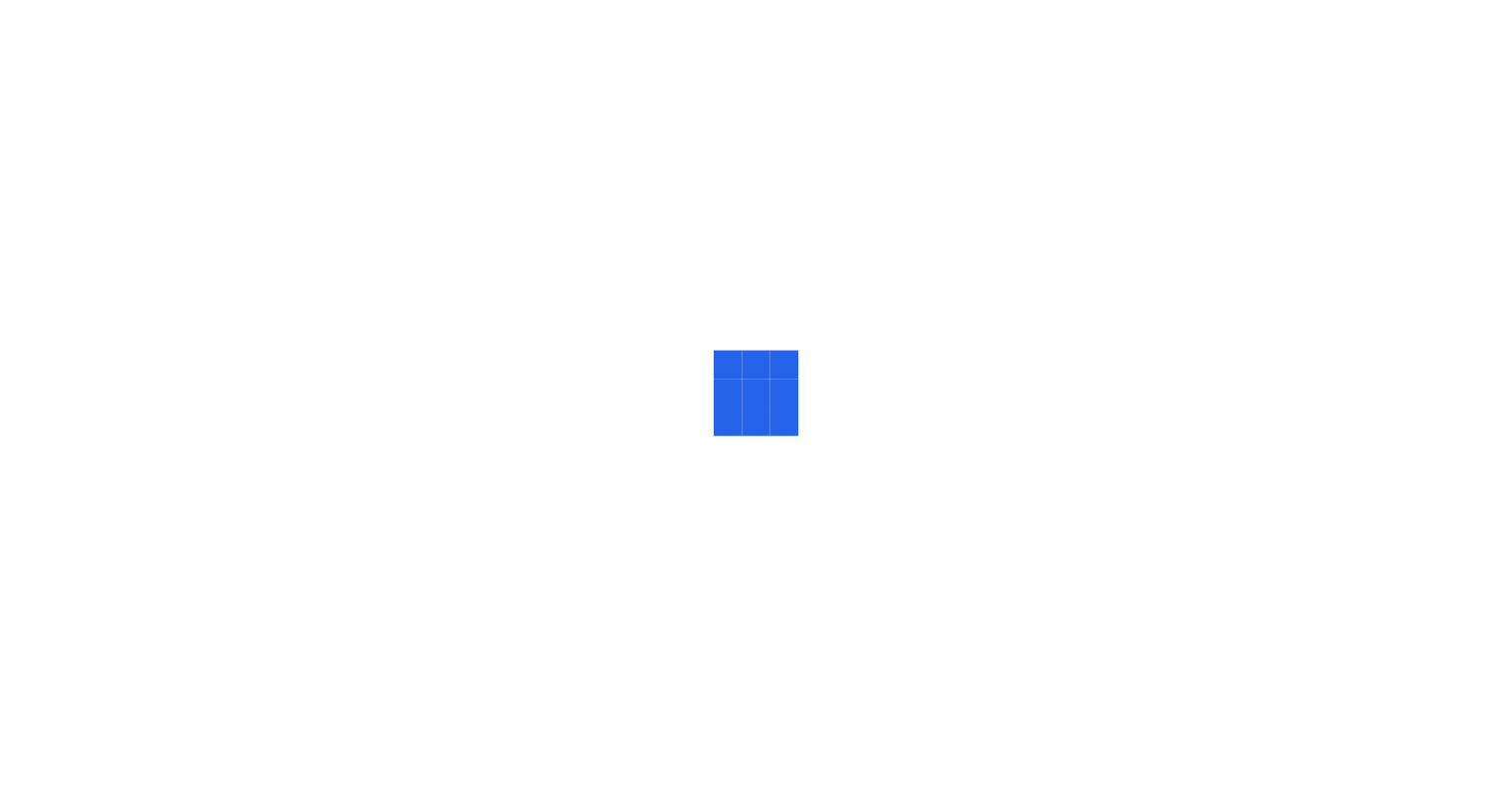 scroll, scrollTop: 0, scrollLeft: 0, axis: both 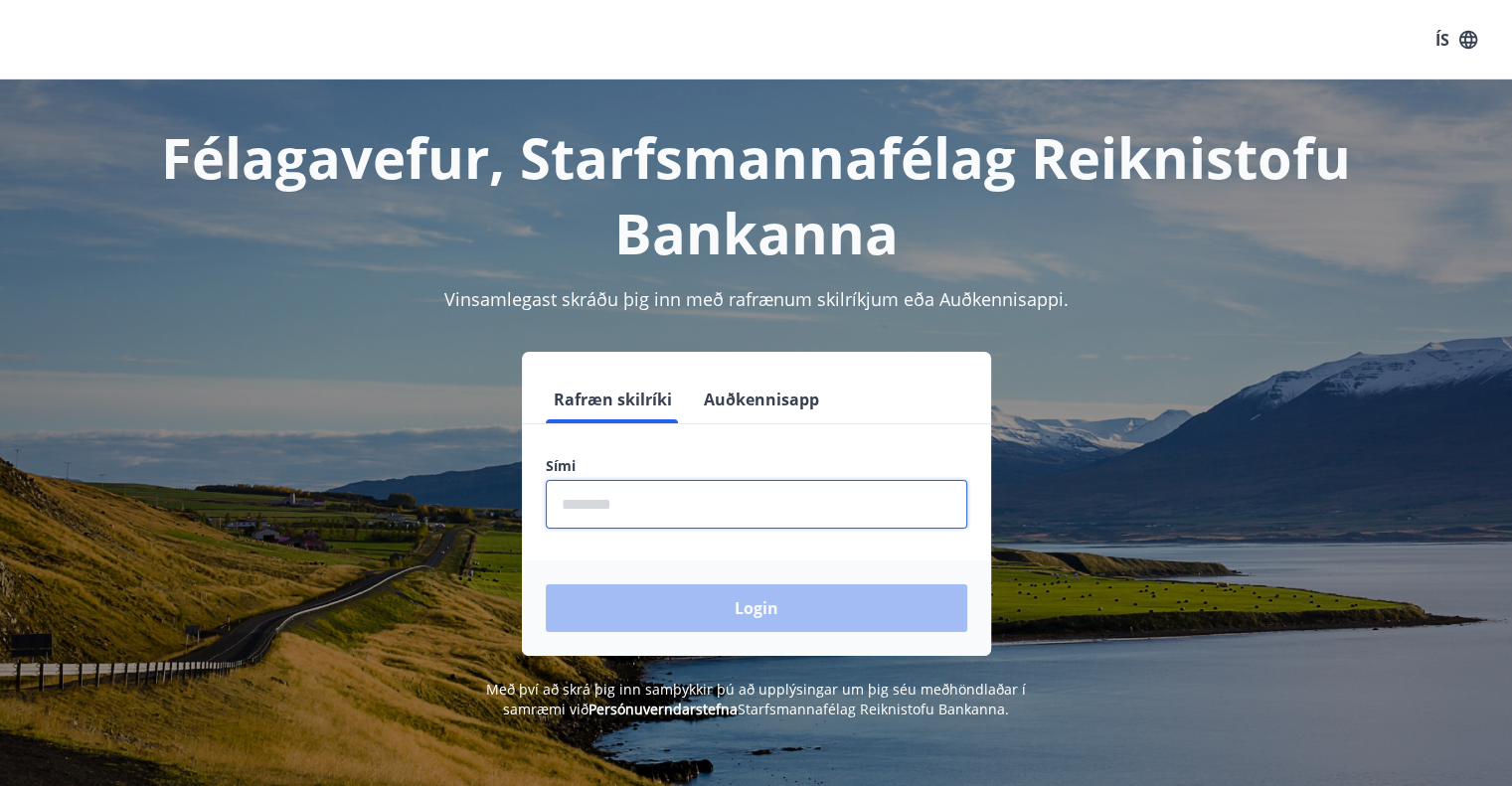 click at bounding box center (756, 504) 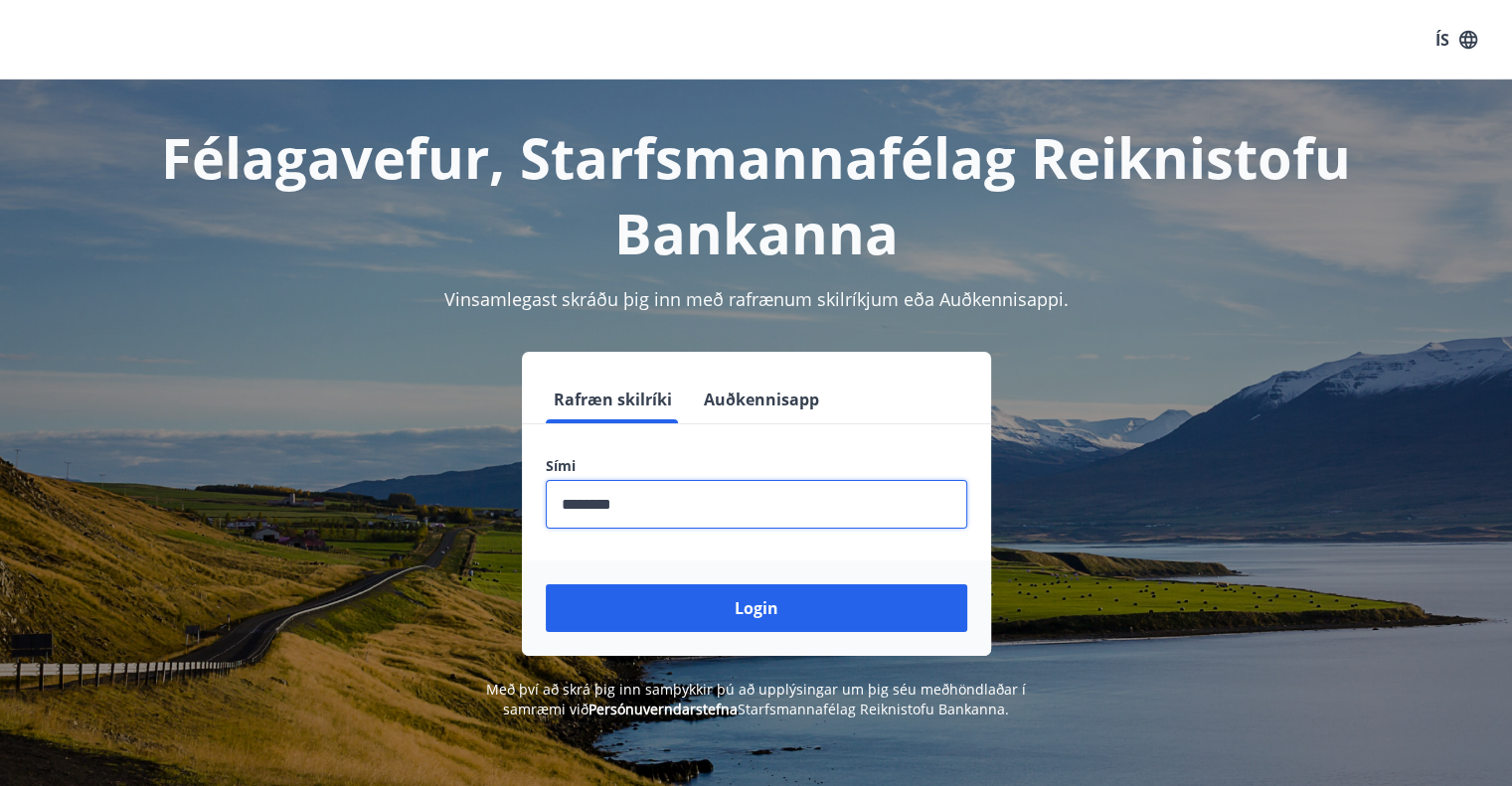 click on "Login" at bounding box center [756, 608] 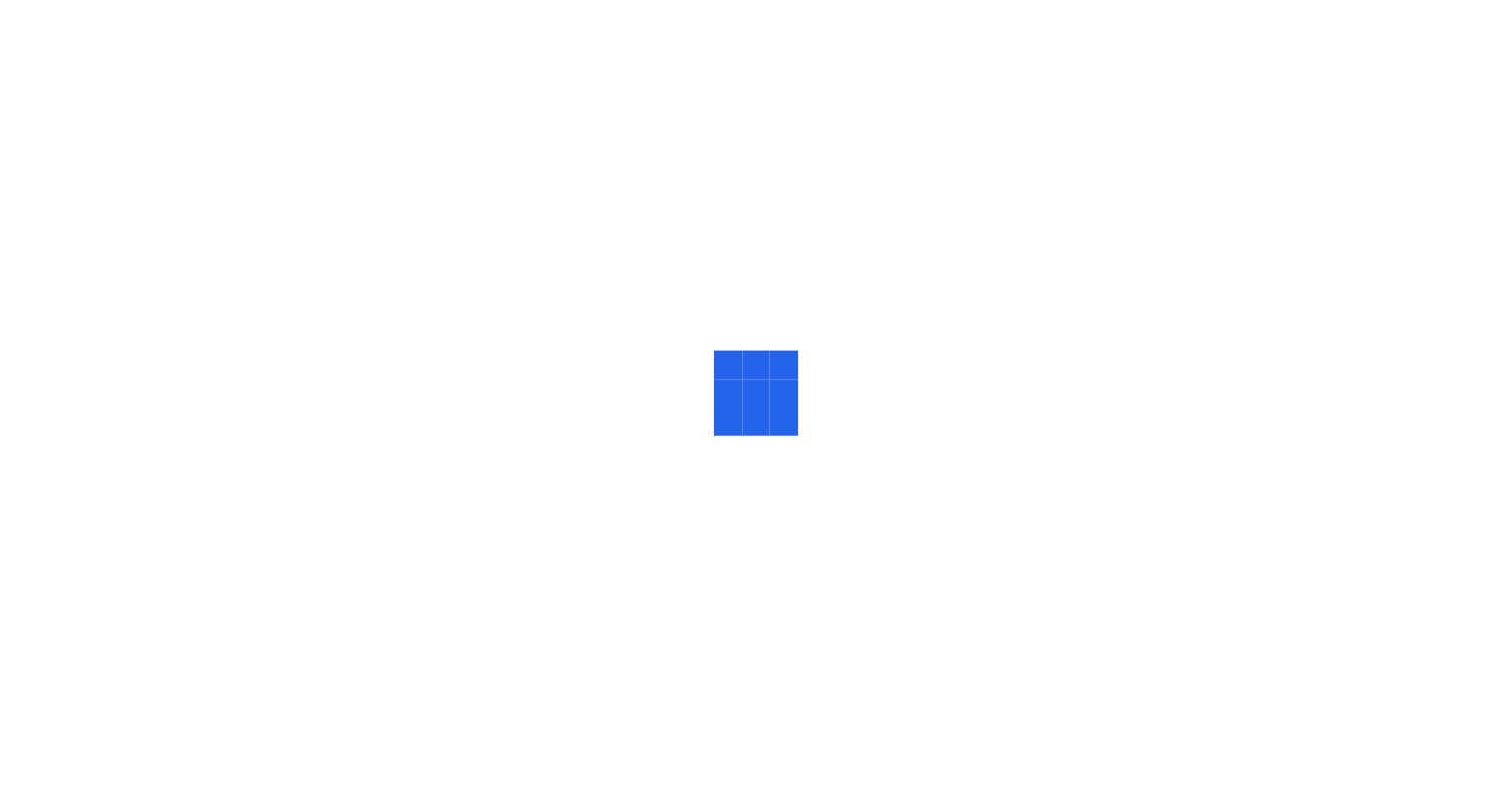 scroll, scrollTop: 0, scrollLeft: 0, axis: both 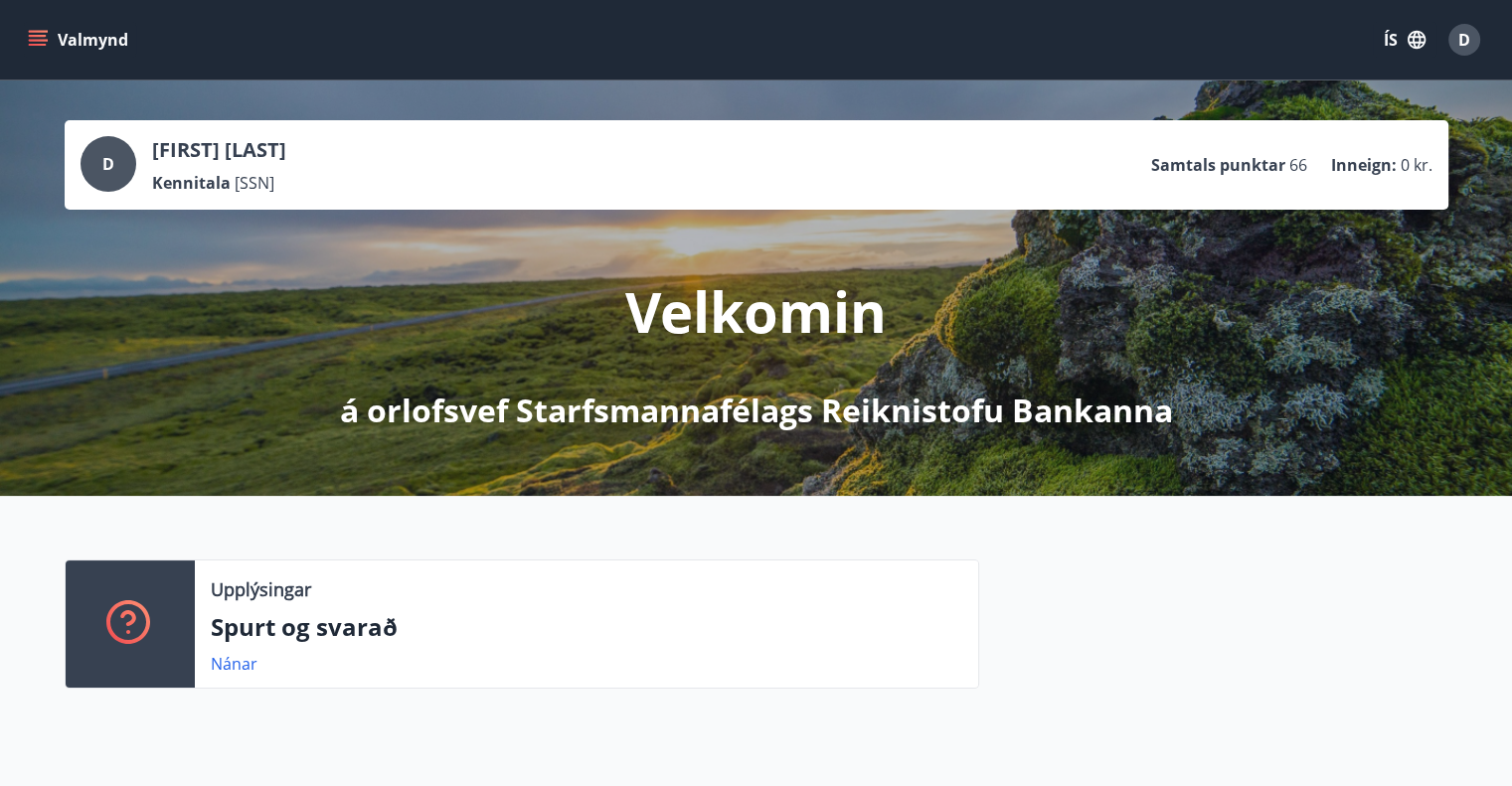 click 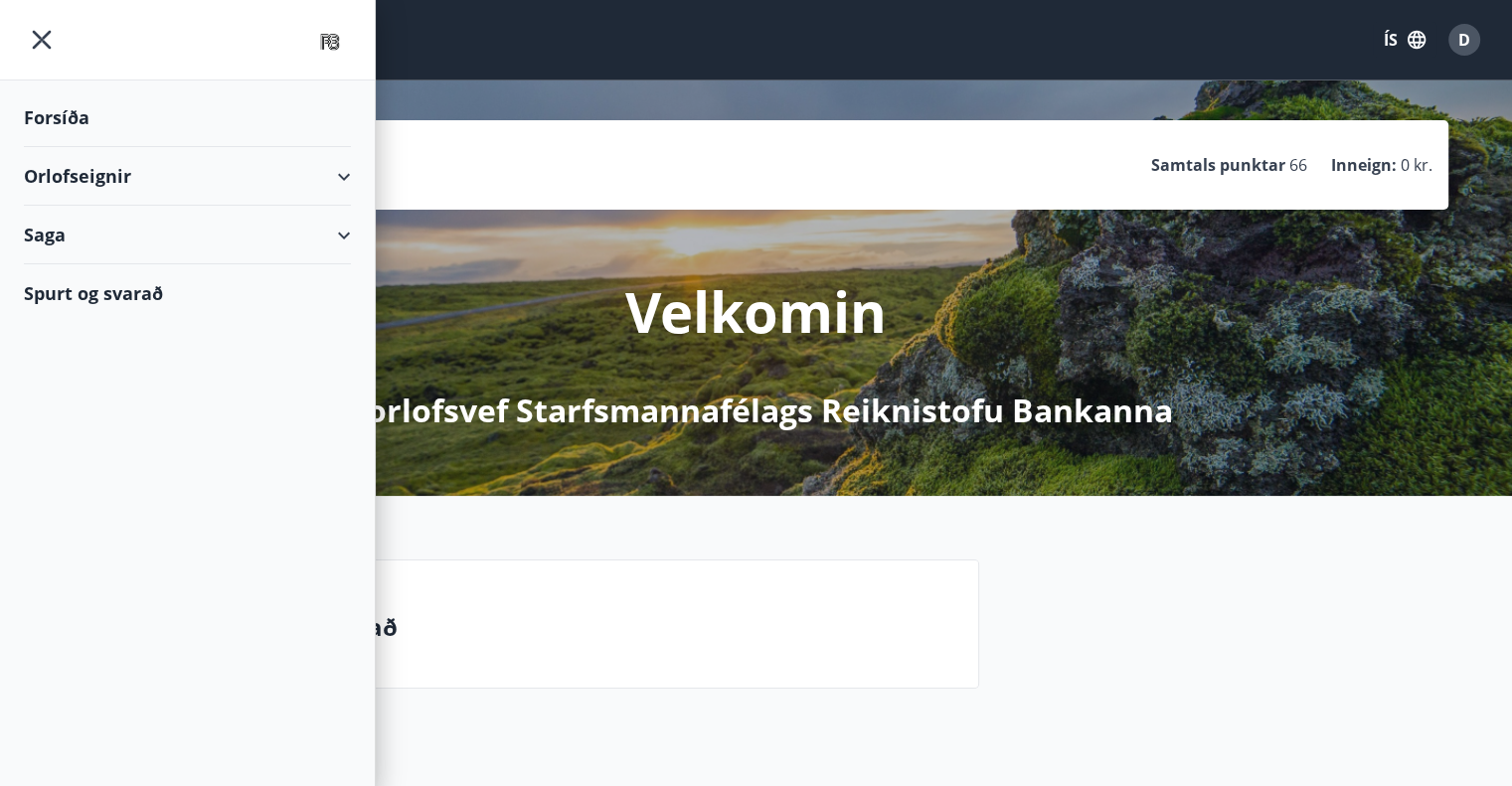 click on "Orlofseignir" at bounding box center [187, 176] 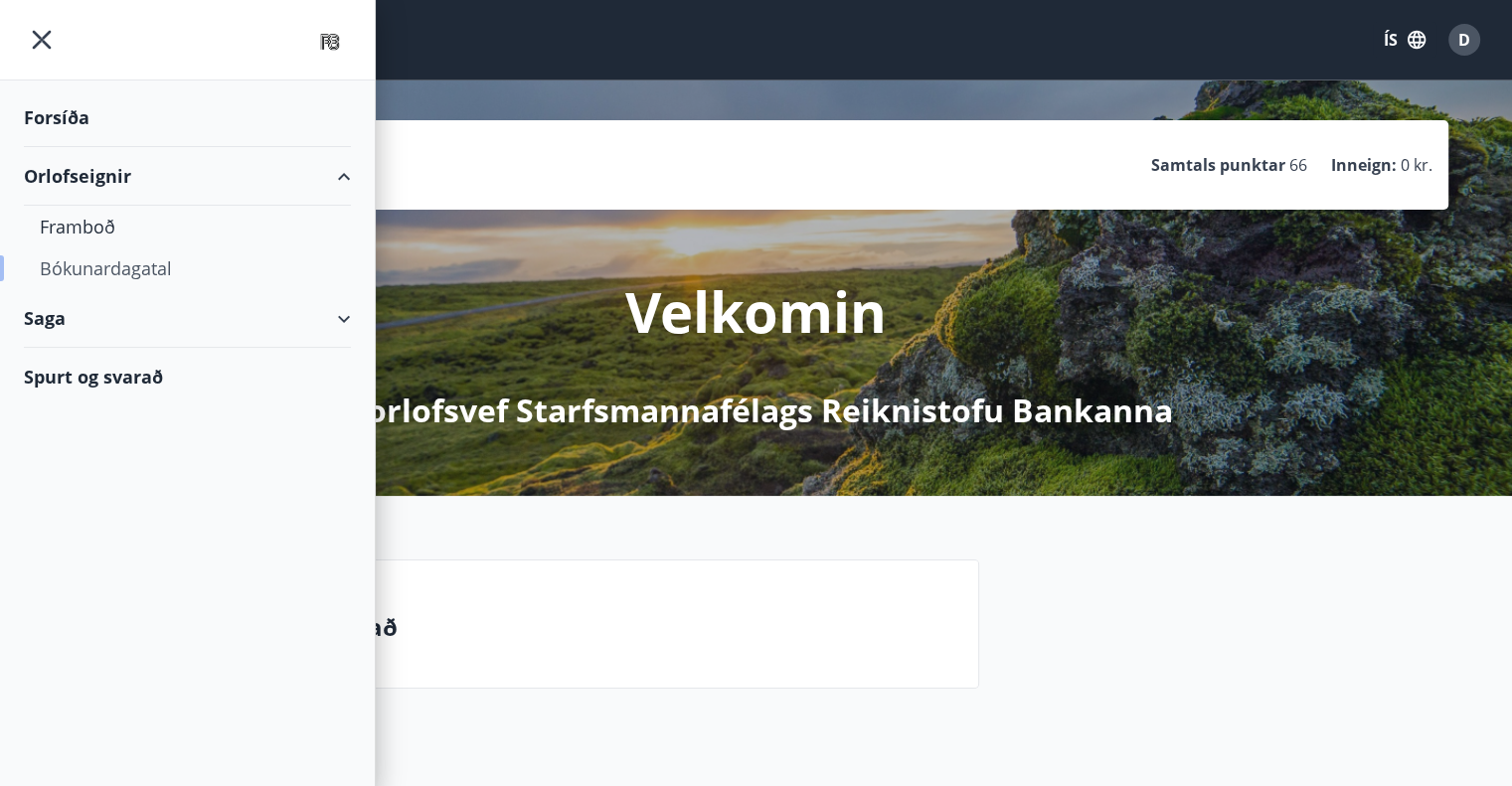 click on "Bókunardagatal" at bounding box center (187, 268) 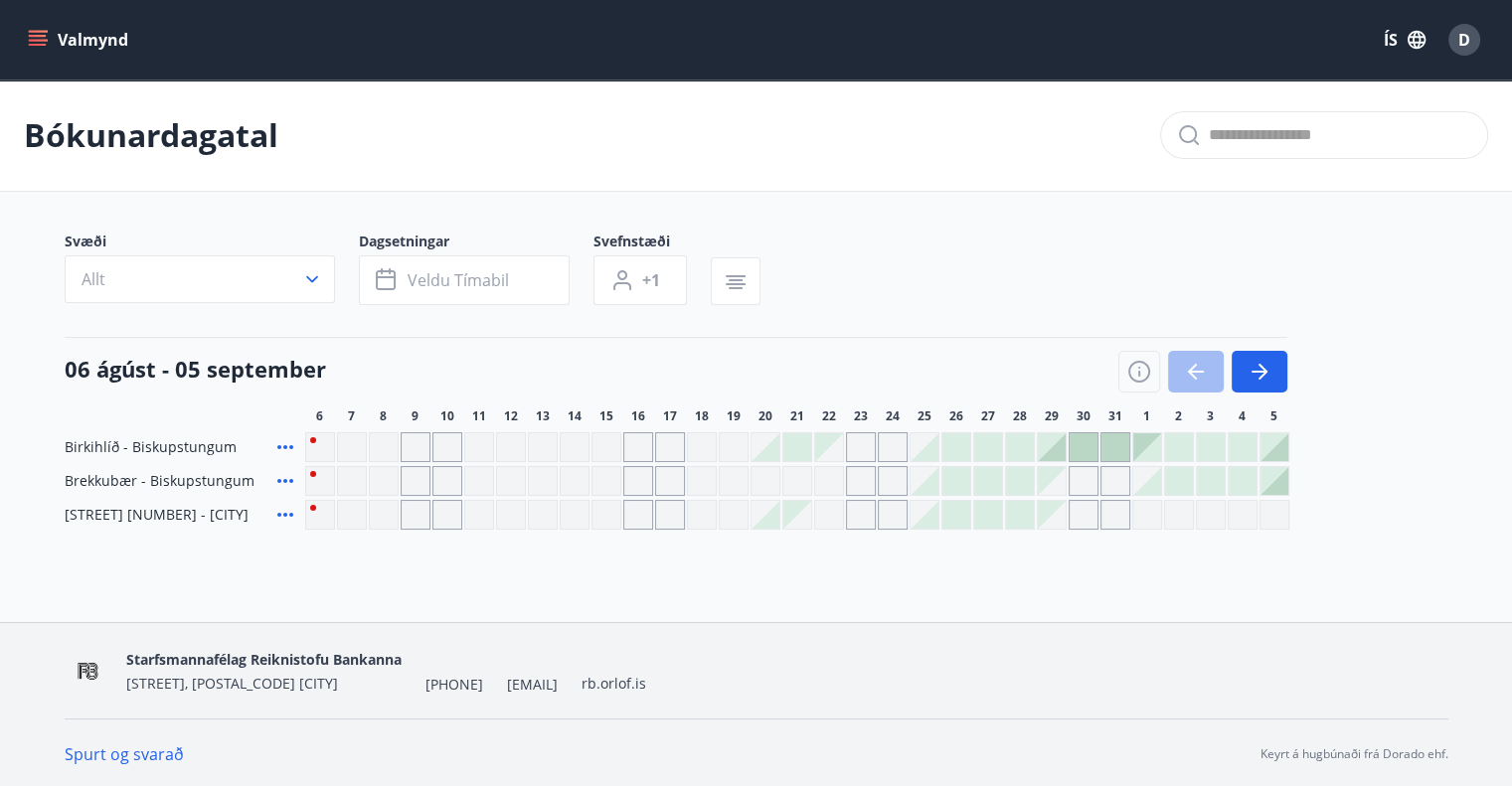 click at bounding box center (384, 515) 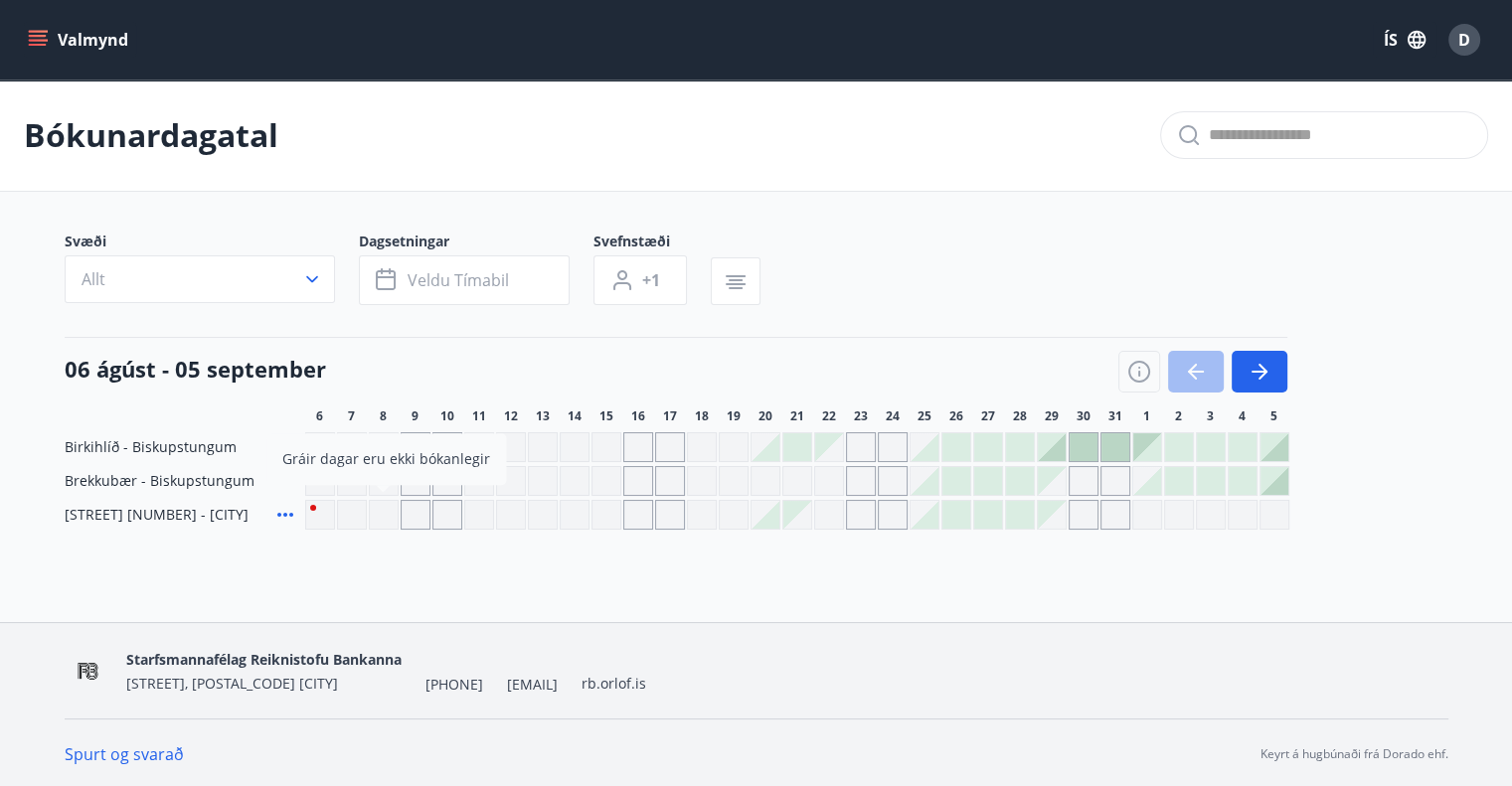 click on "Bókunardagatal Svæði Allt Dagsetningar Veldu tímabil Svefnstæði +1 [DATE] - [DATE] 6 7 8 9 10 11 12 13 14 15 16 17 18 19 20 21 22 23 24 25 26 27 28 29 30 31 1 2 3 4 5 [STREET] - [CITY] [STREET] - [CITY] [STREET] [NUMBER] - [CITY] Gráir dagar eru ekki bókanlegir" at bounding box center [756, 344] 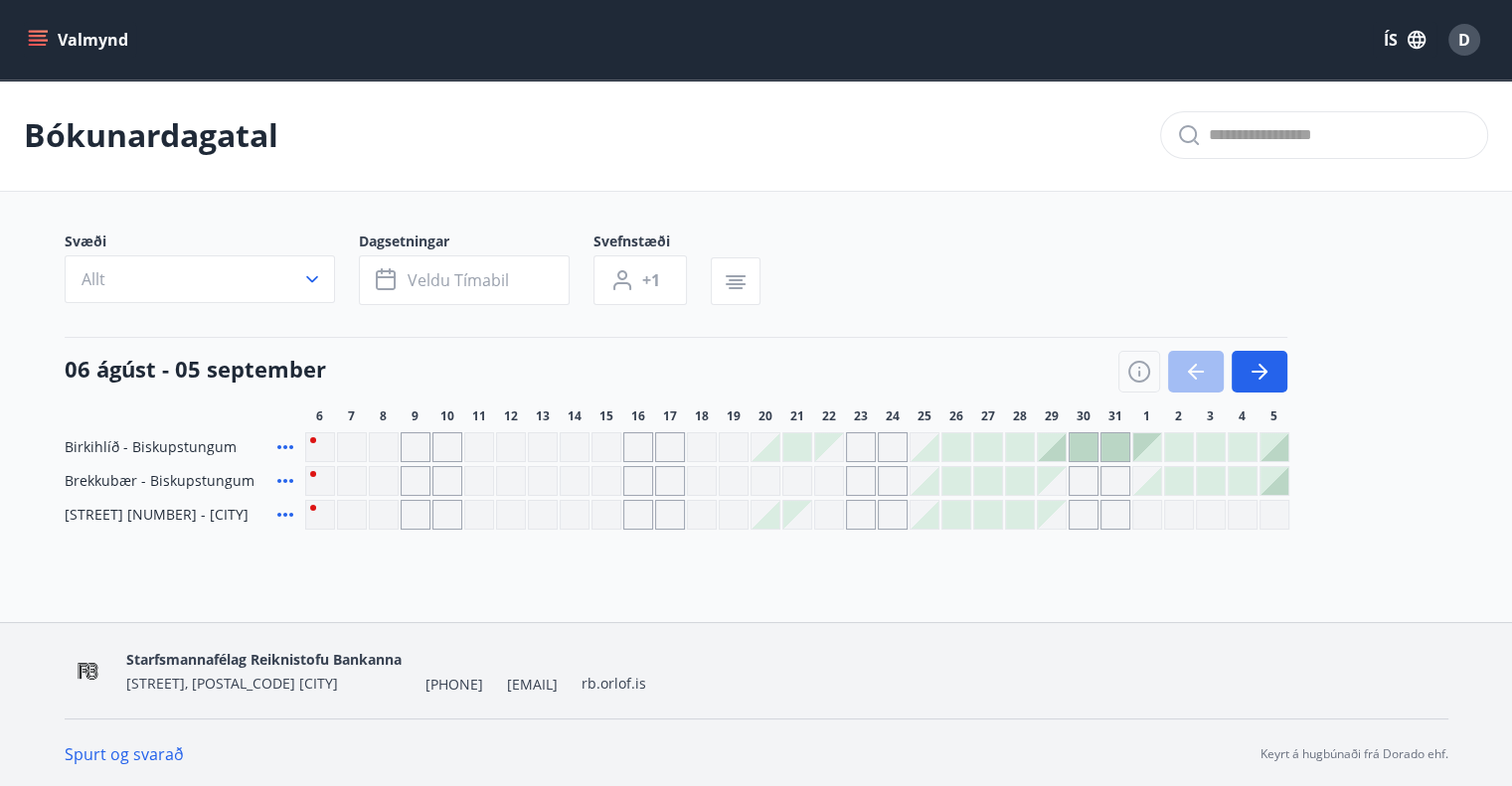 click at bounding box center (956, 515) 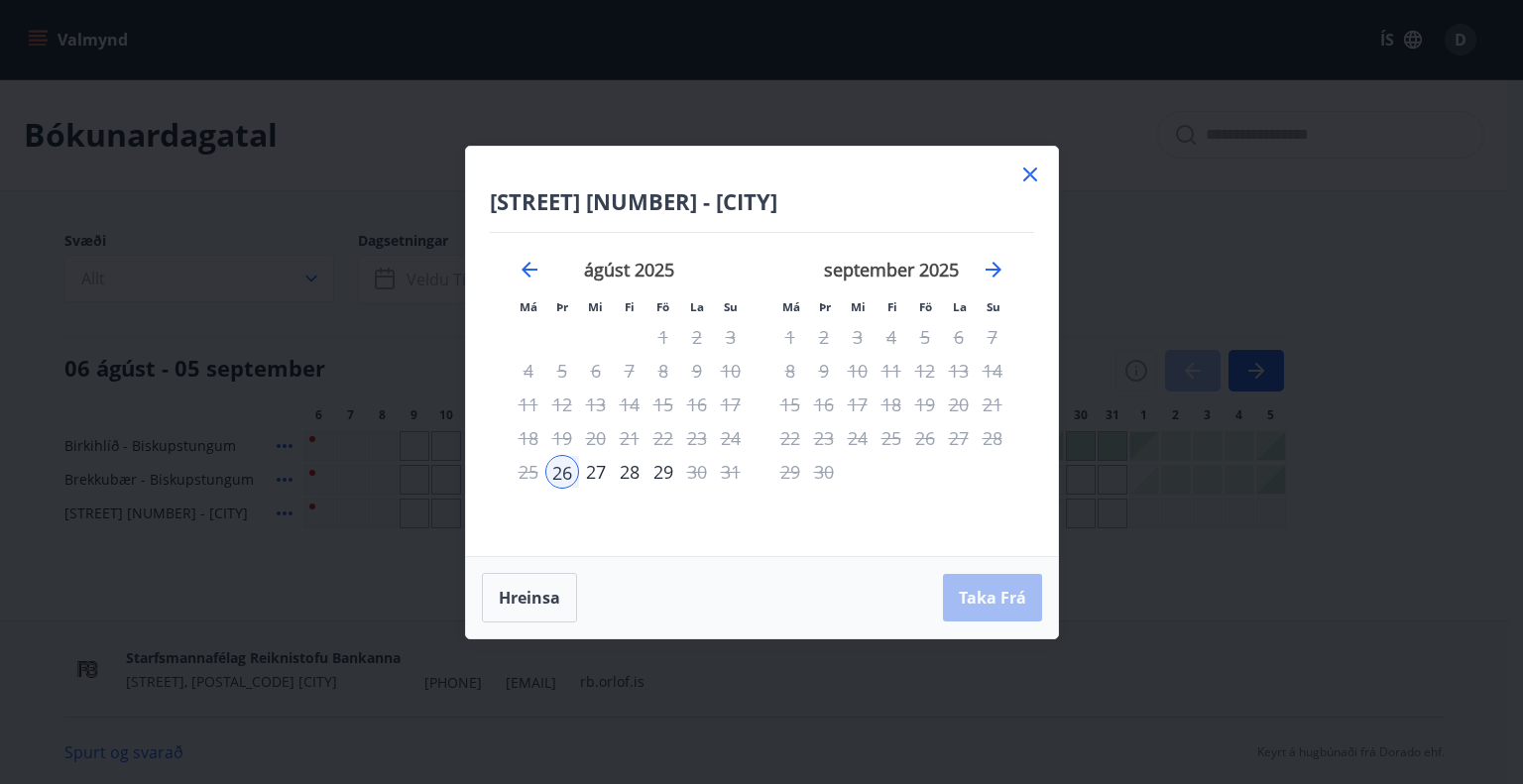 click 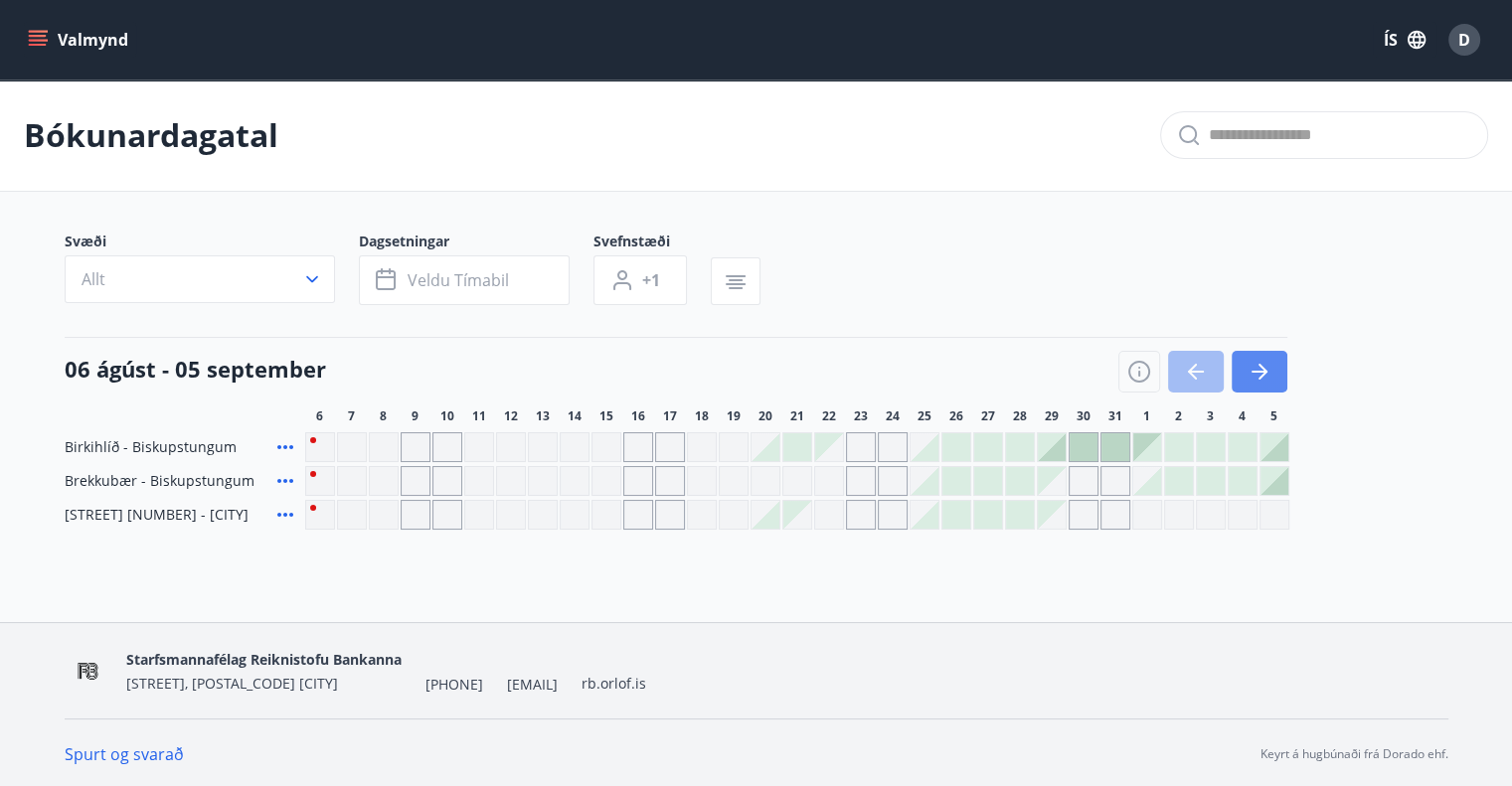 click at bounding box center (1260, 372) 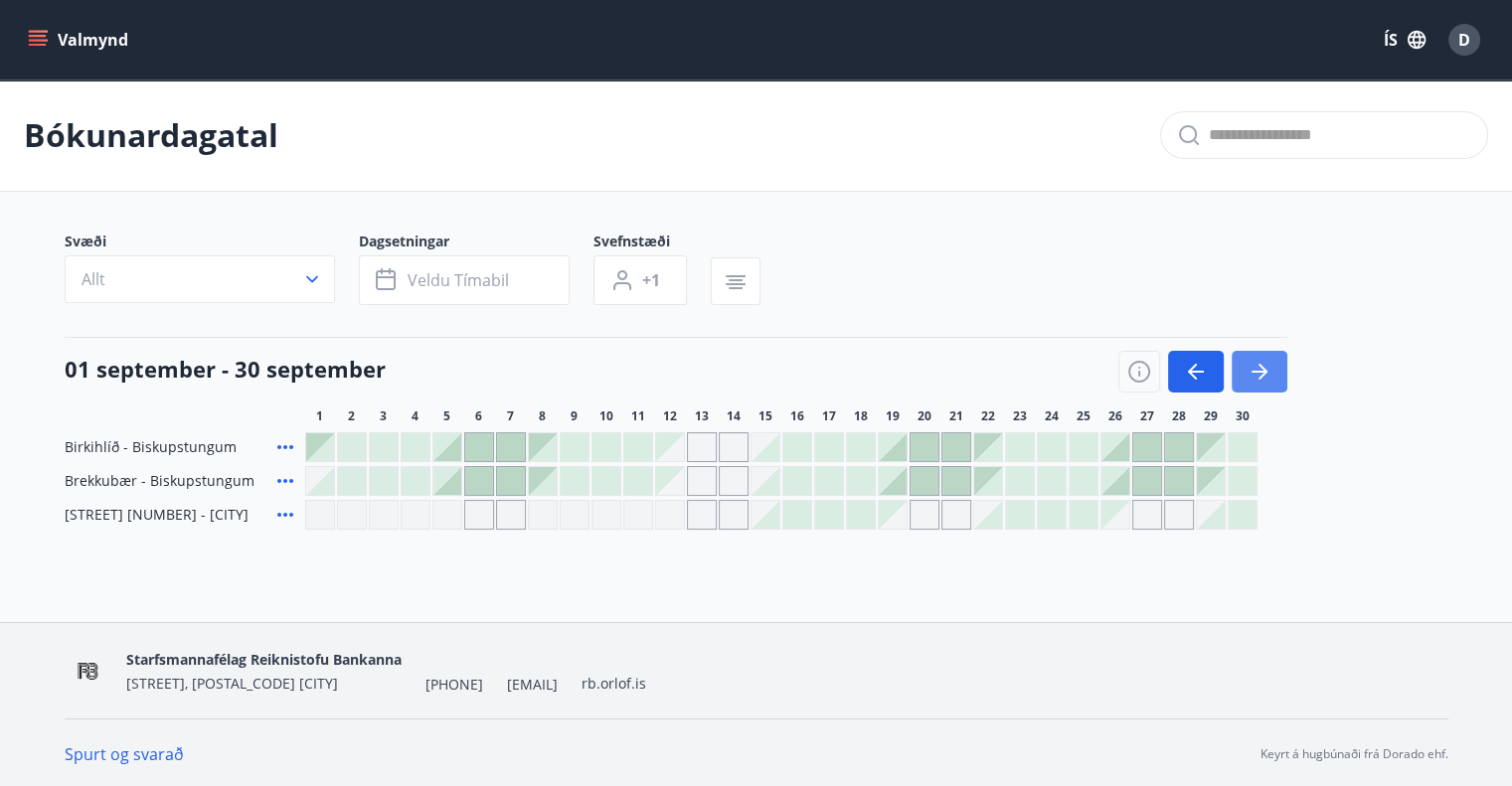 click at bounding box center [1260, 372] 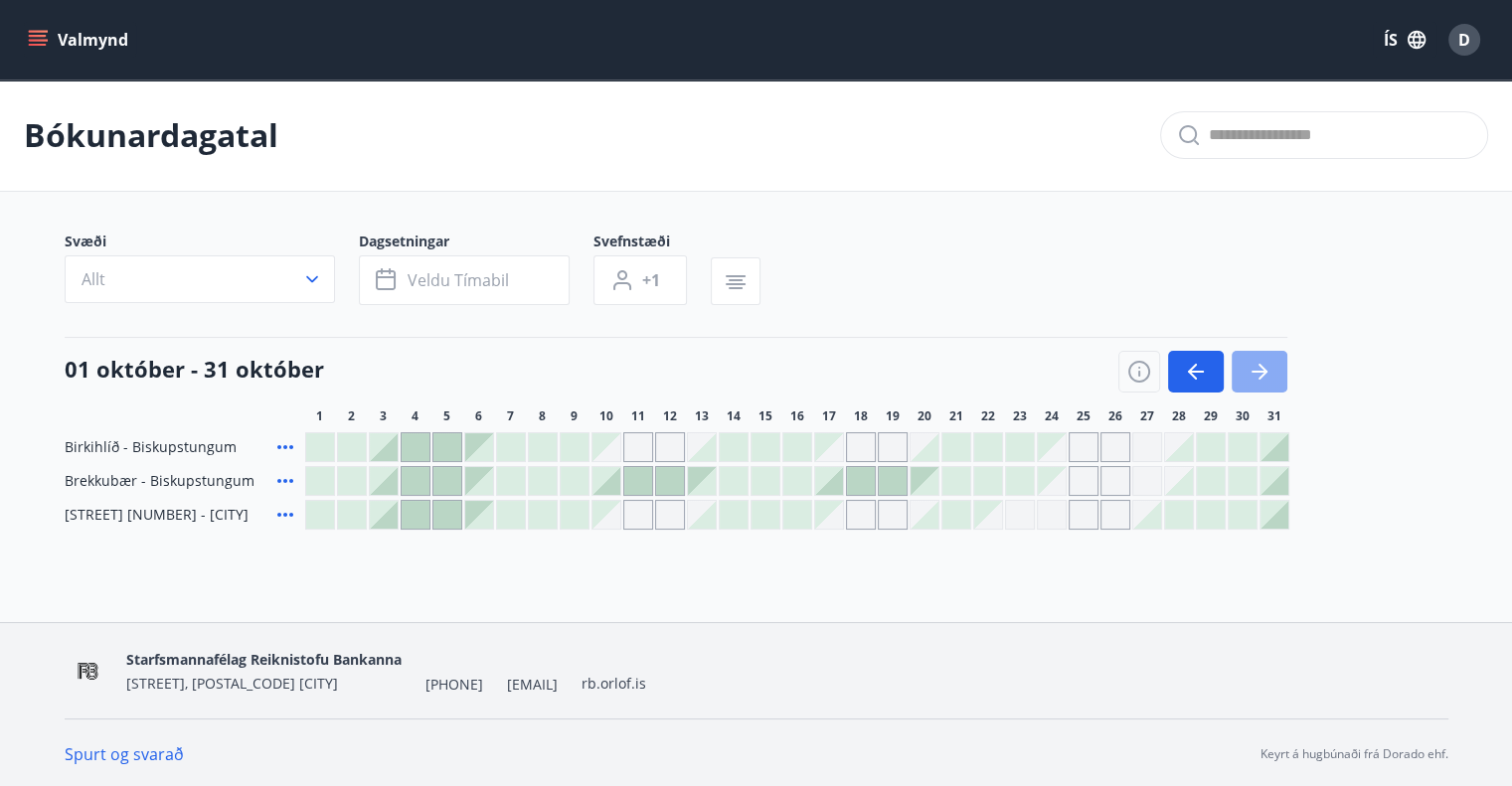 click at bounding box center (1260, 372) 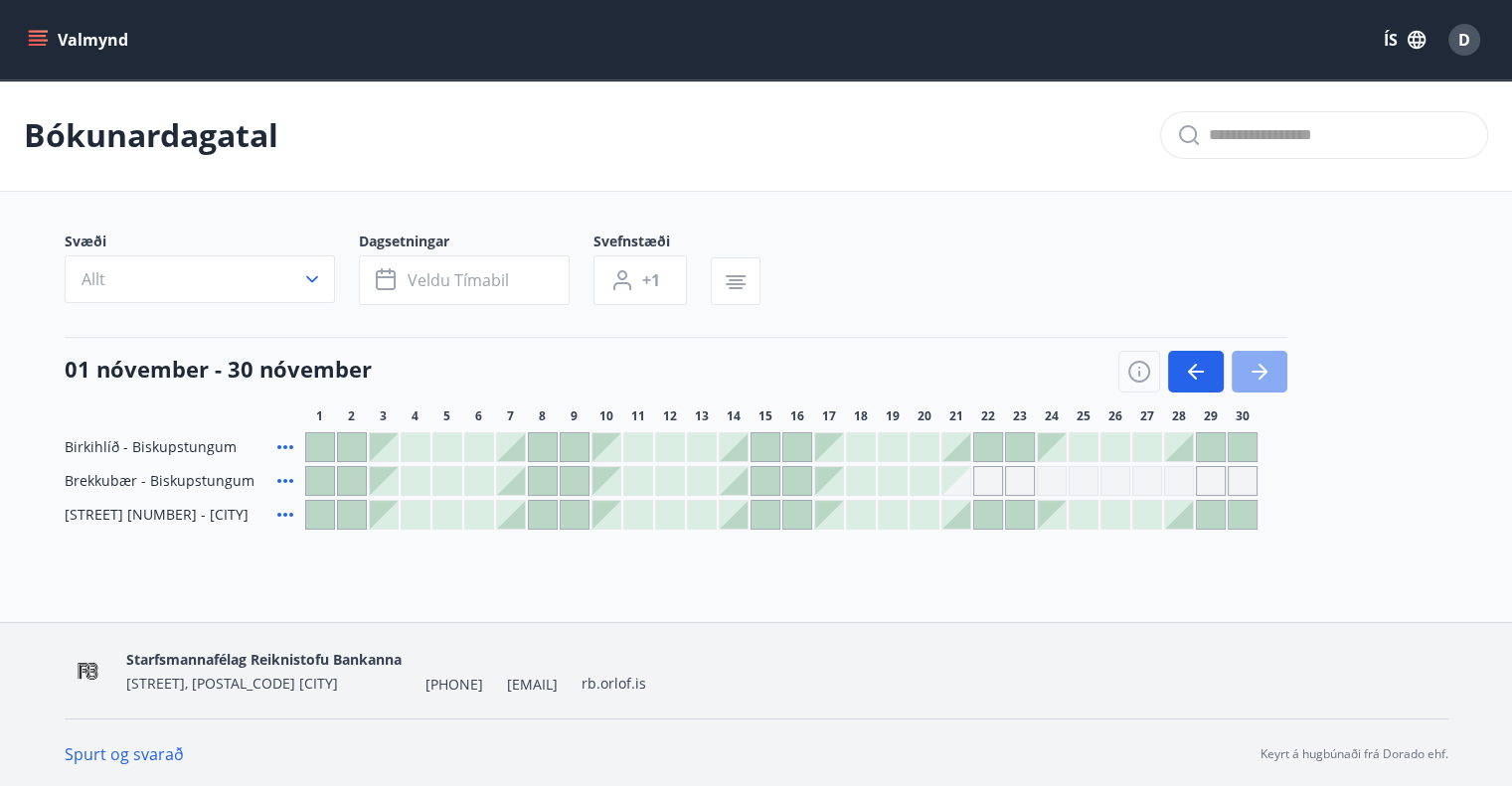 click at bounding box center (1260, 372) 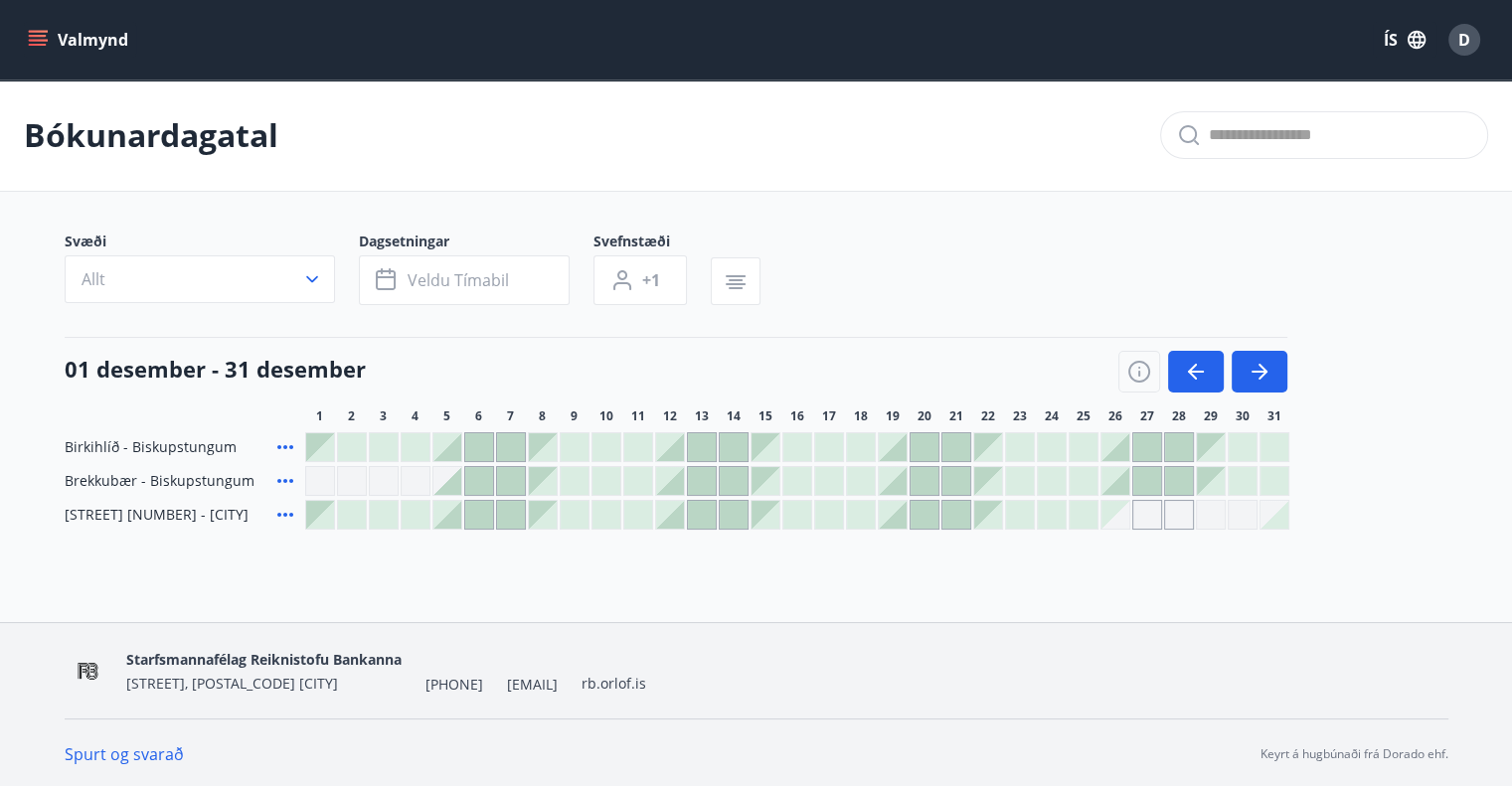 click at bounding box center [1243, 515] 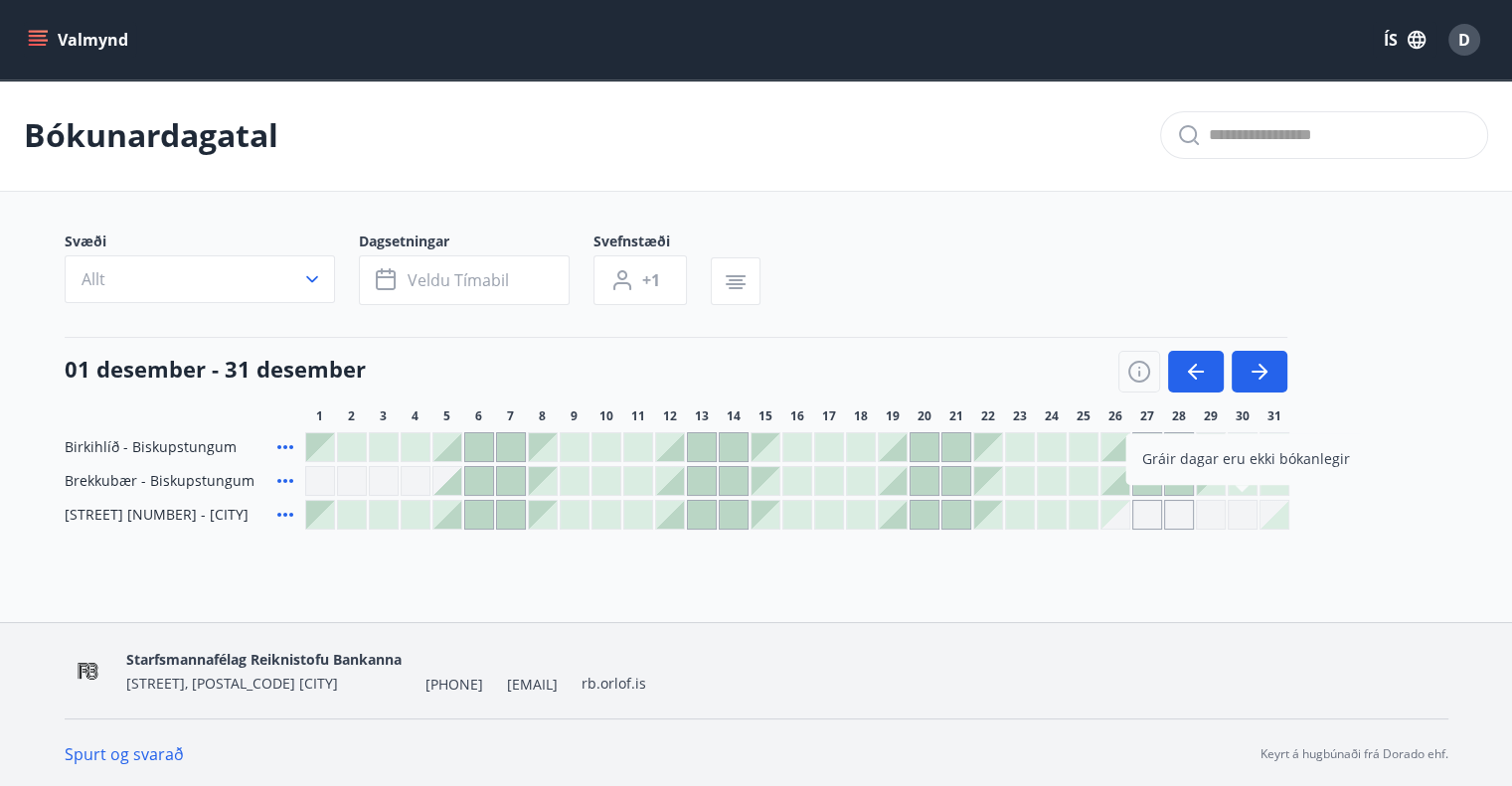 click on "Bókunardagatal Svæði Allt Dagsetningar Veldu tímabil Svefnstæði +1 [DATE] - [DATE] 1 2 3 4 5 6 7 8 9 10 11 12 13 14 15 16 17 18 19 20 21 22 23 24 25 26 27 28 29 30 31 [STREET] - [CITY] [STREET] - [CITY] [STREET] [NUMBER] - [CITY] Gráir dagar eru ekki bókanlegir" at bounding box center [756, 344] 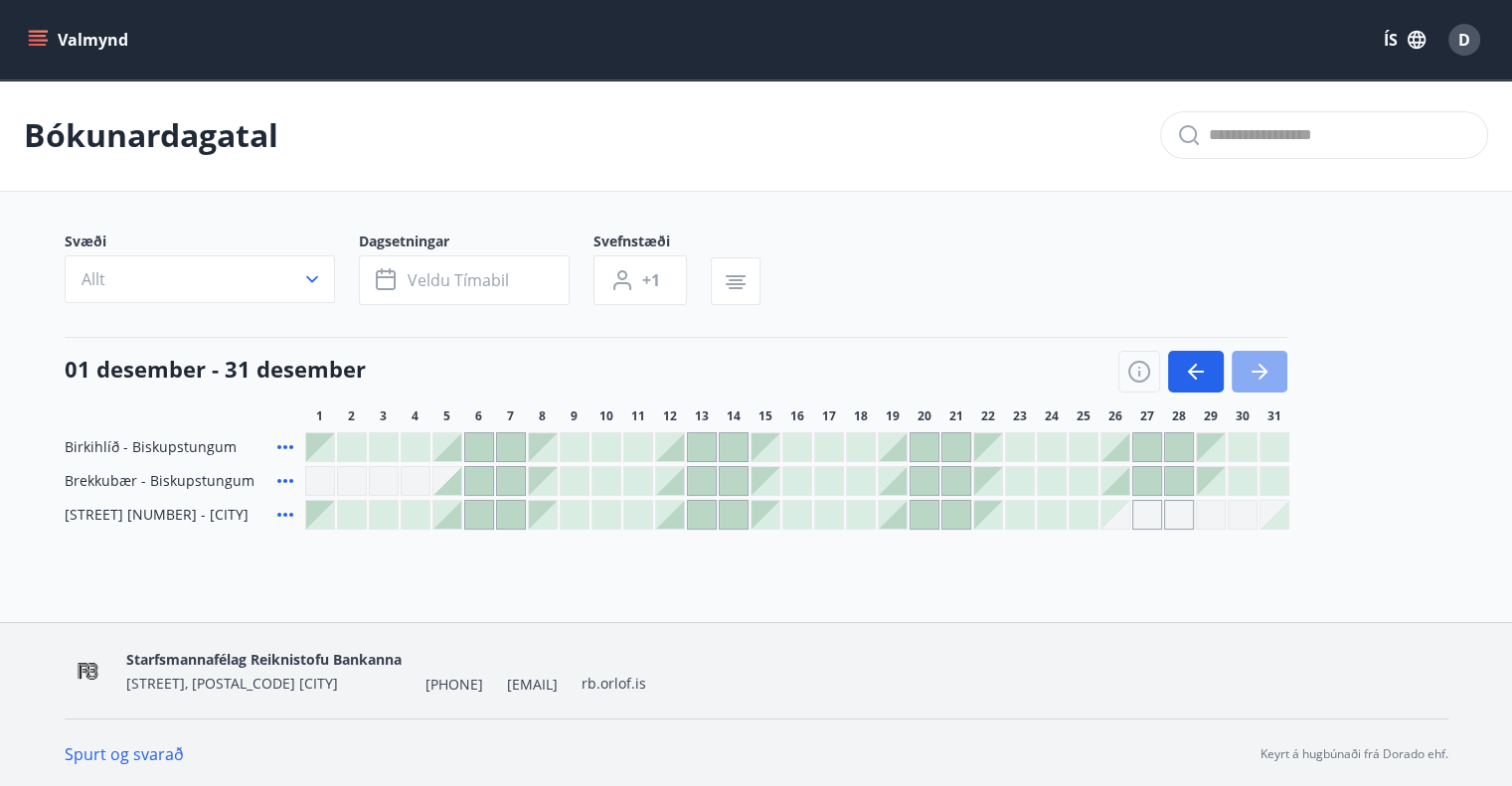 click 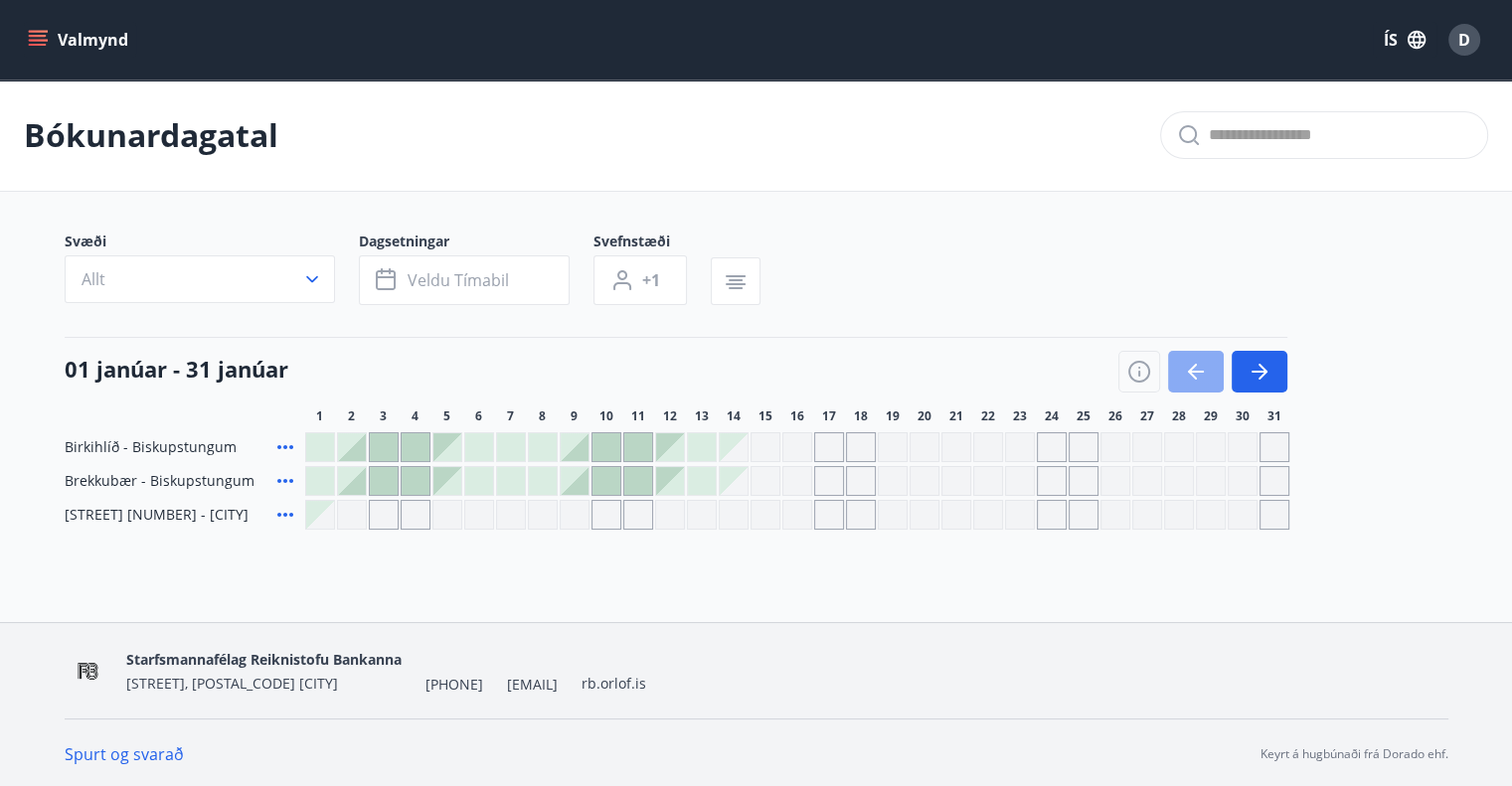 click 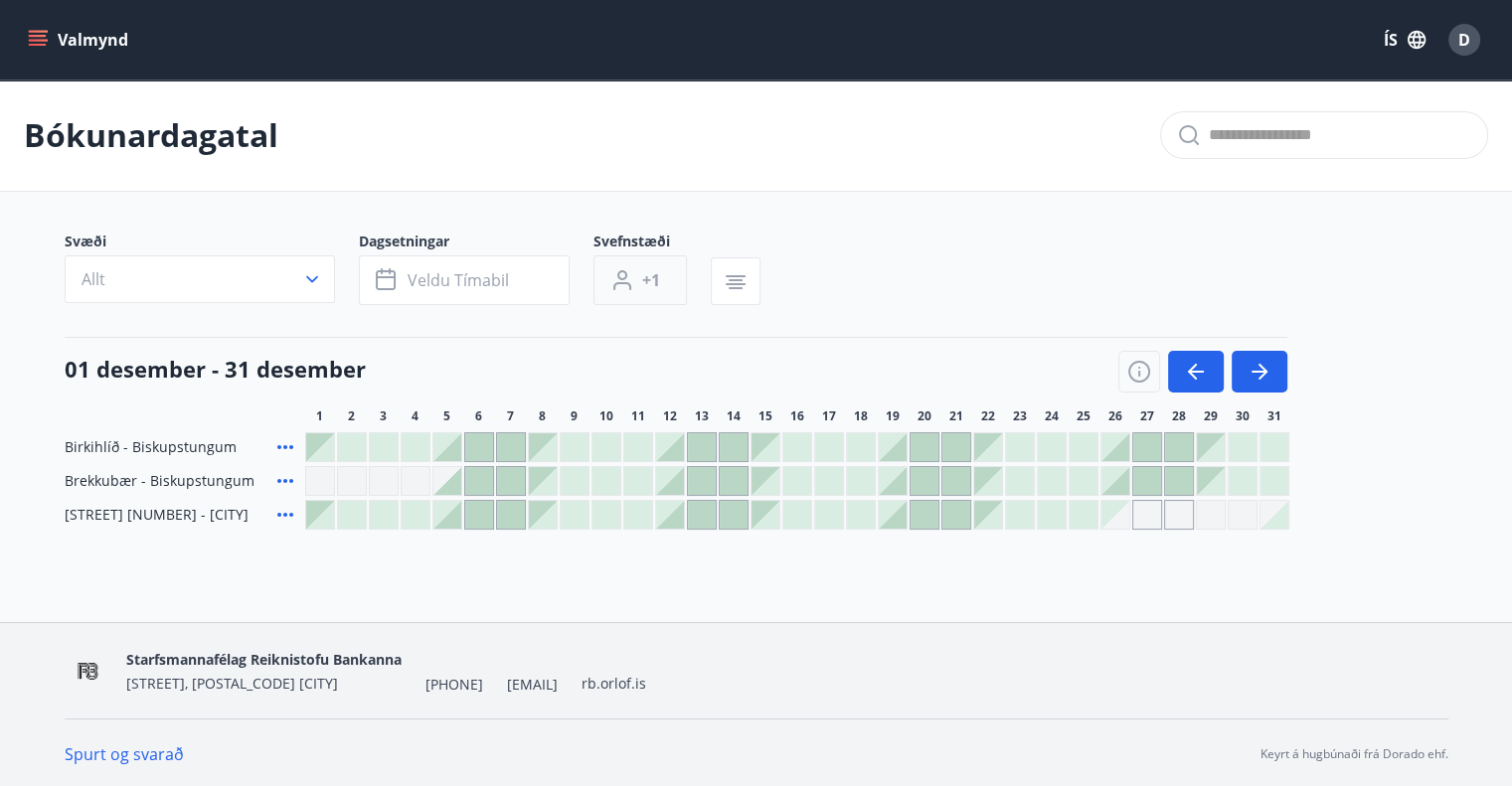 click on "+1" at bounding box center (651, 280) 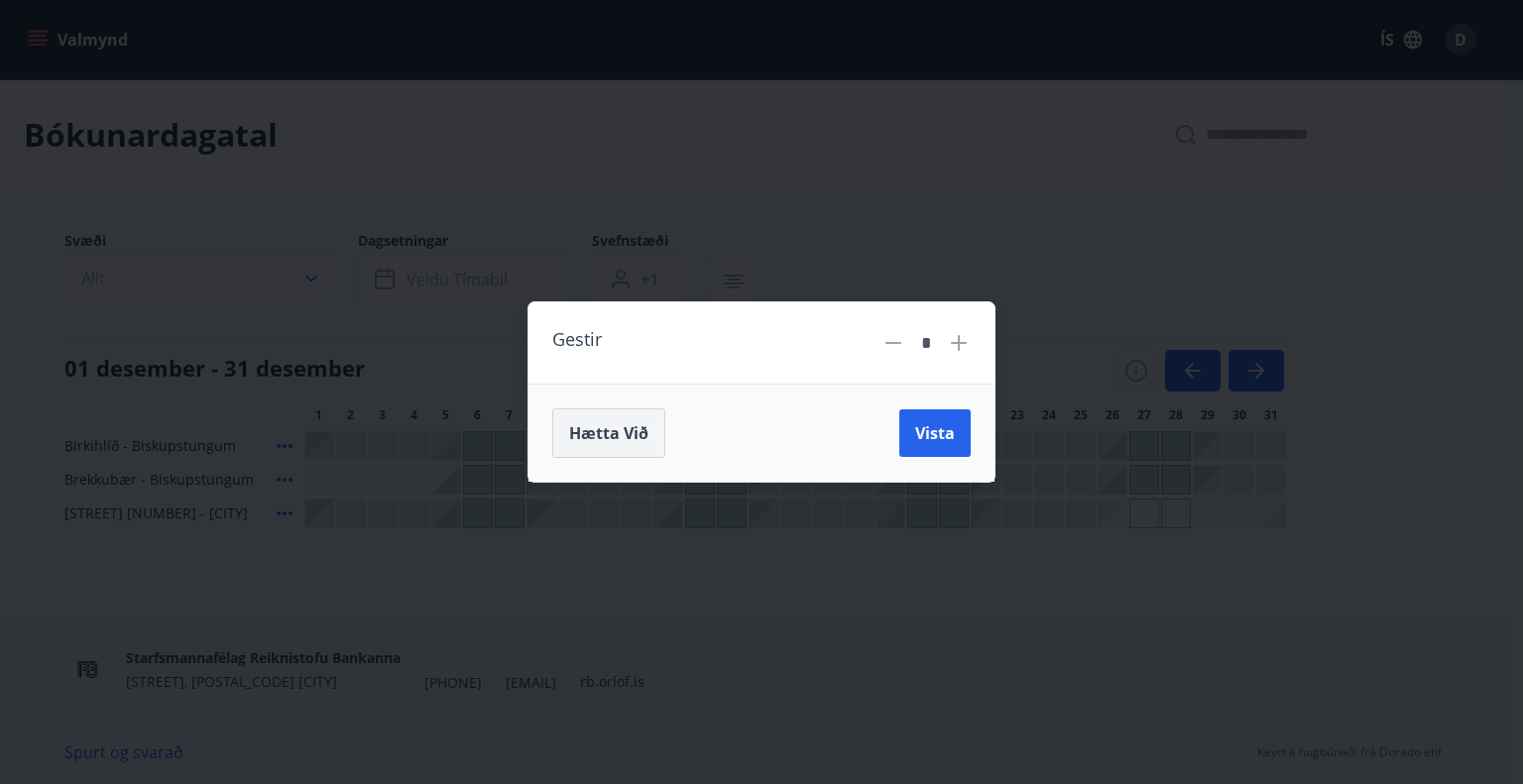 drag, startPoint x: 617, startPoint y: 433, endPoint x: 644, endPoint y: 450, distance: 31.90611 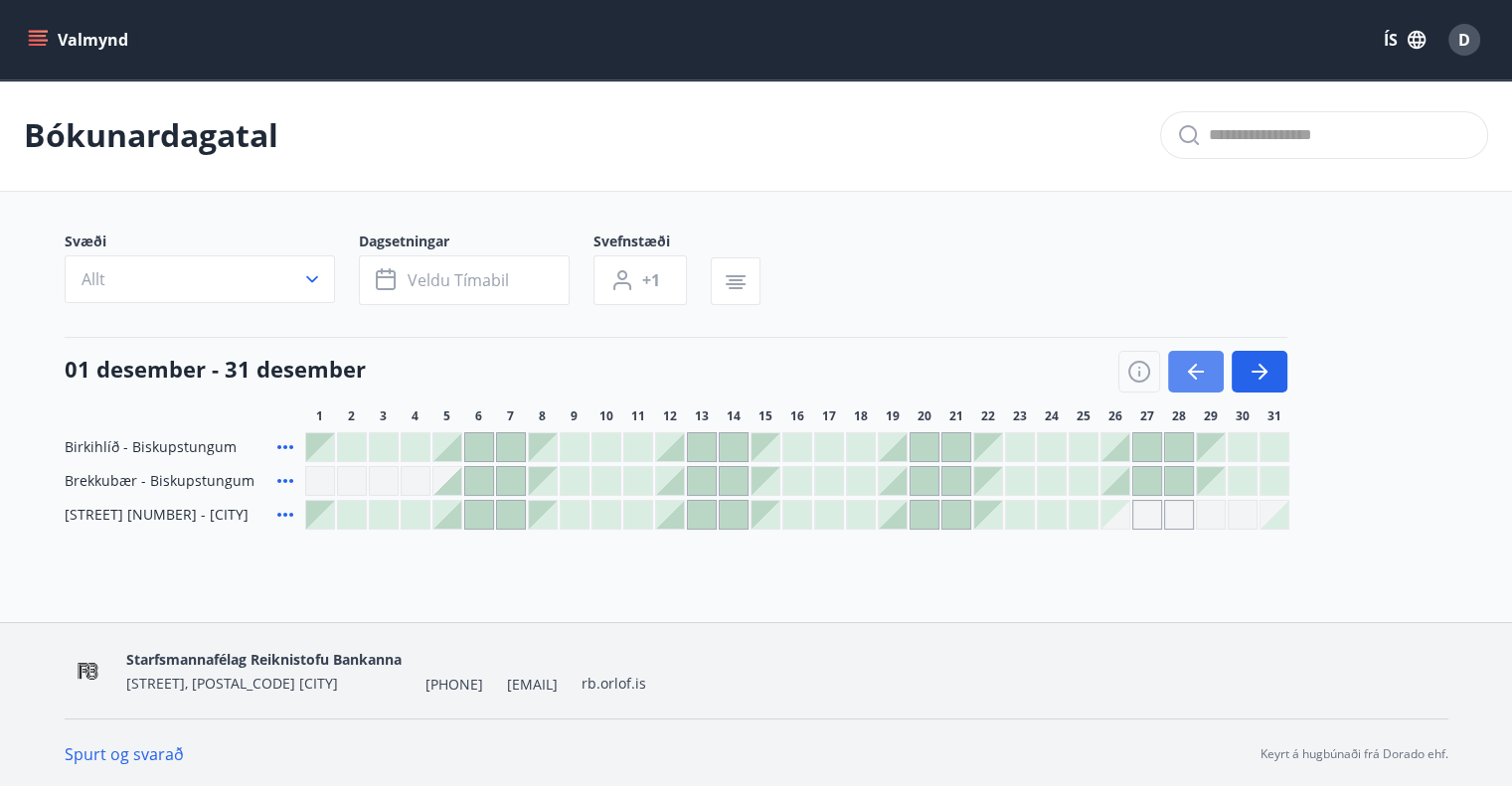 click at bounding box center [1196, 372] 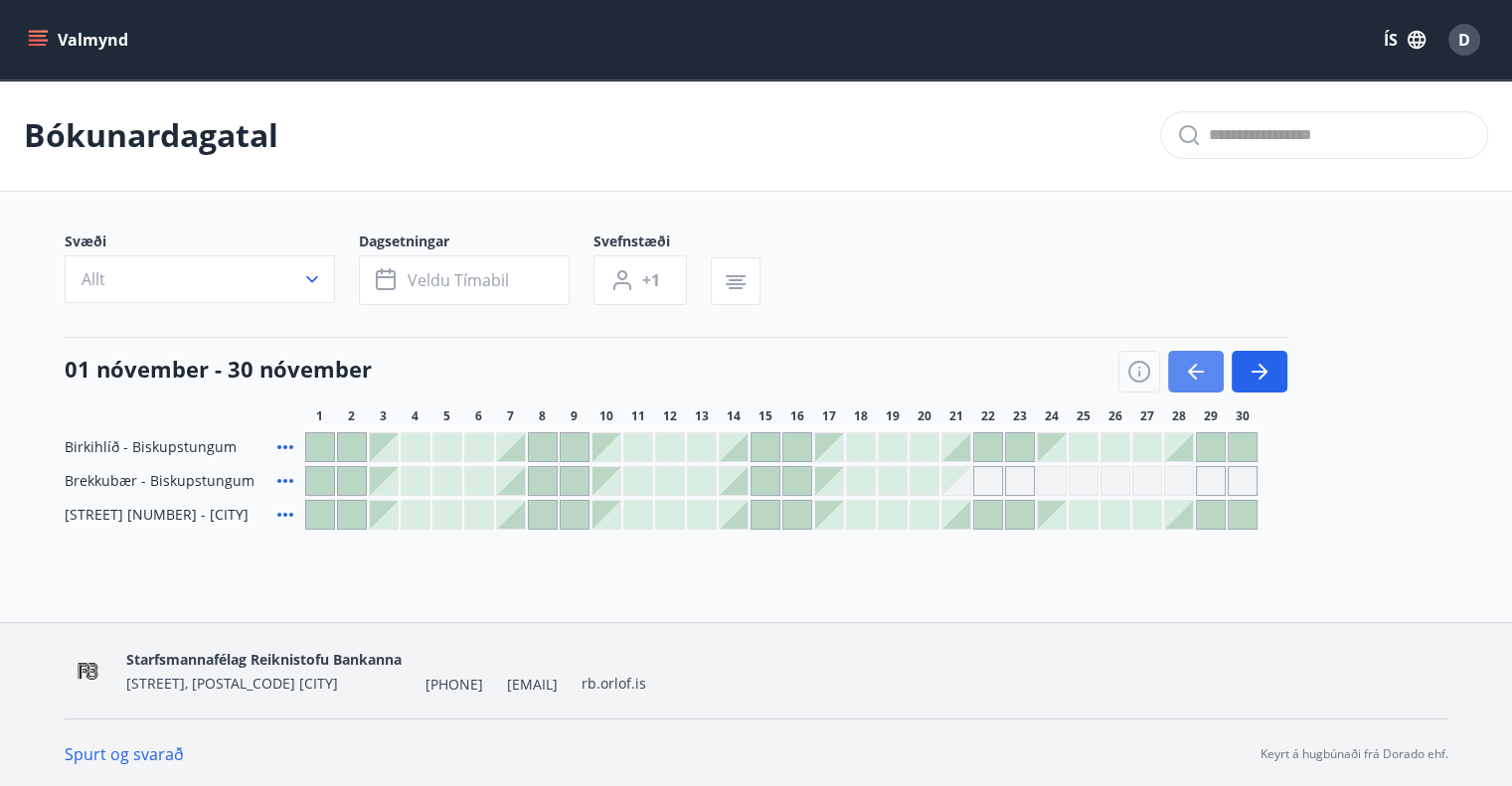 click 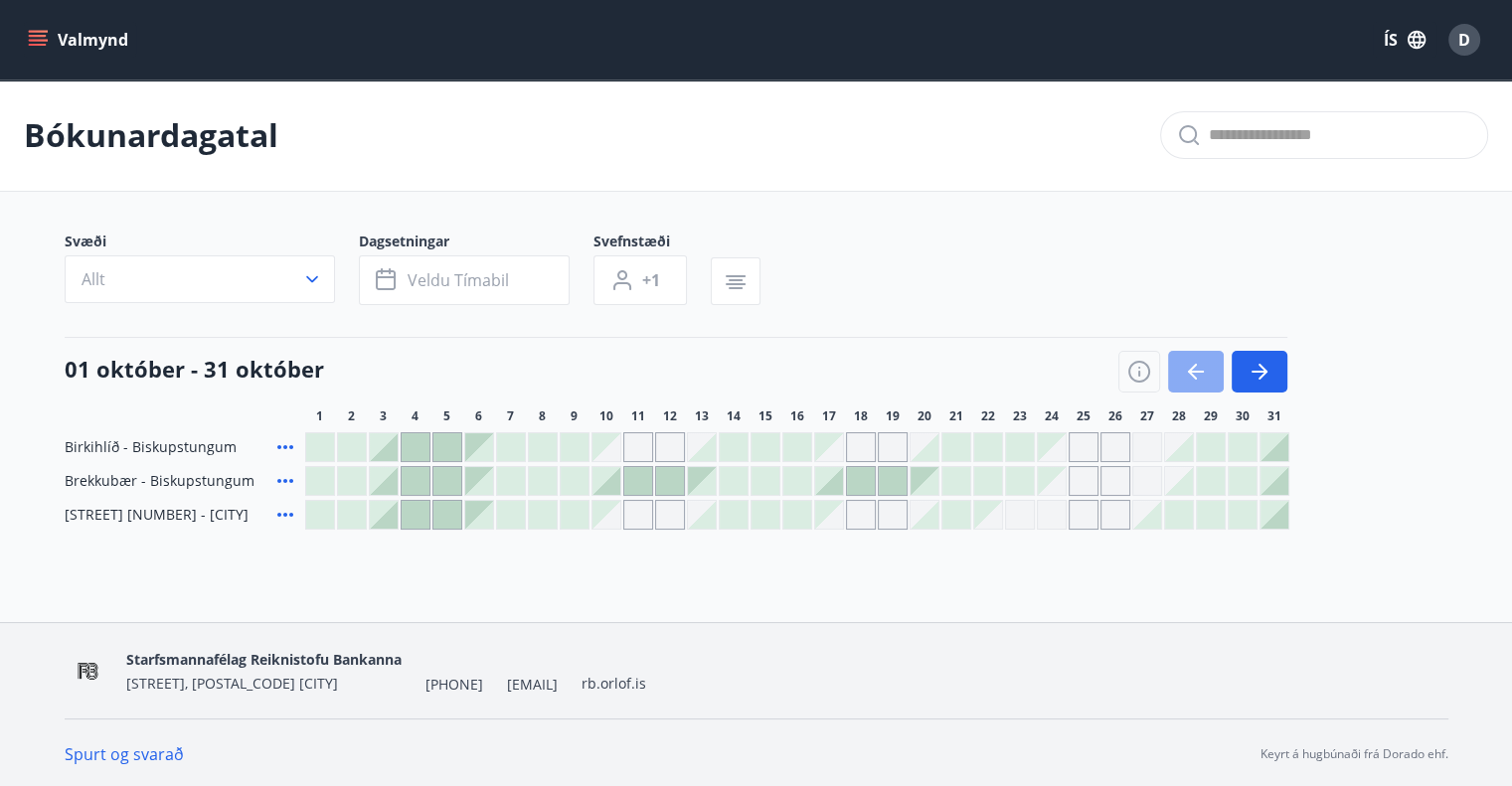 click 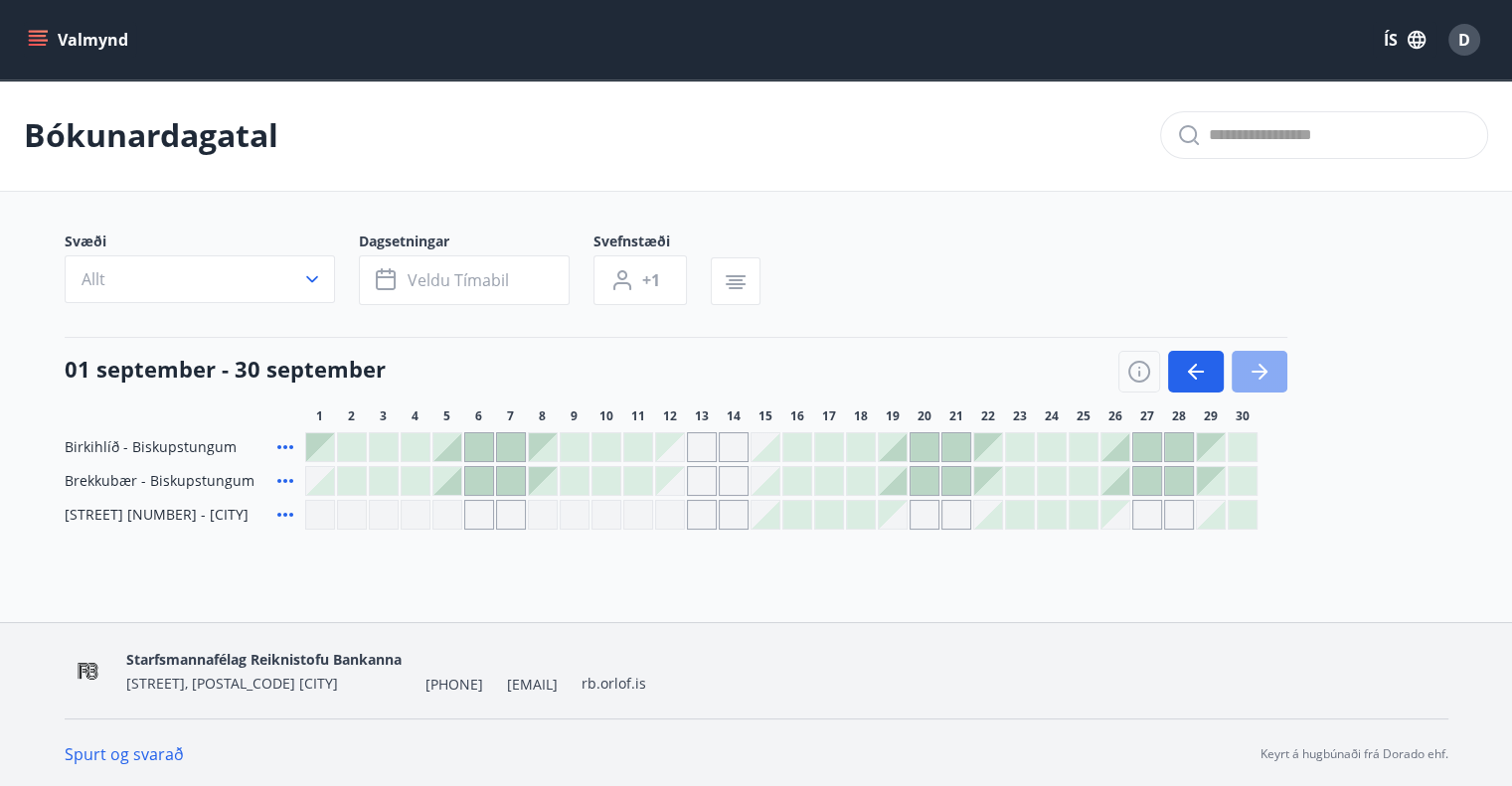 click 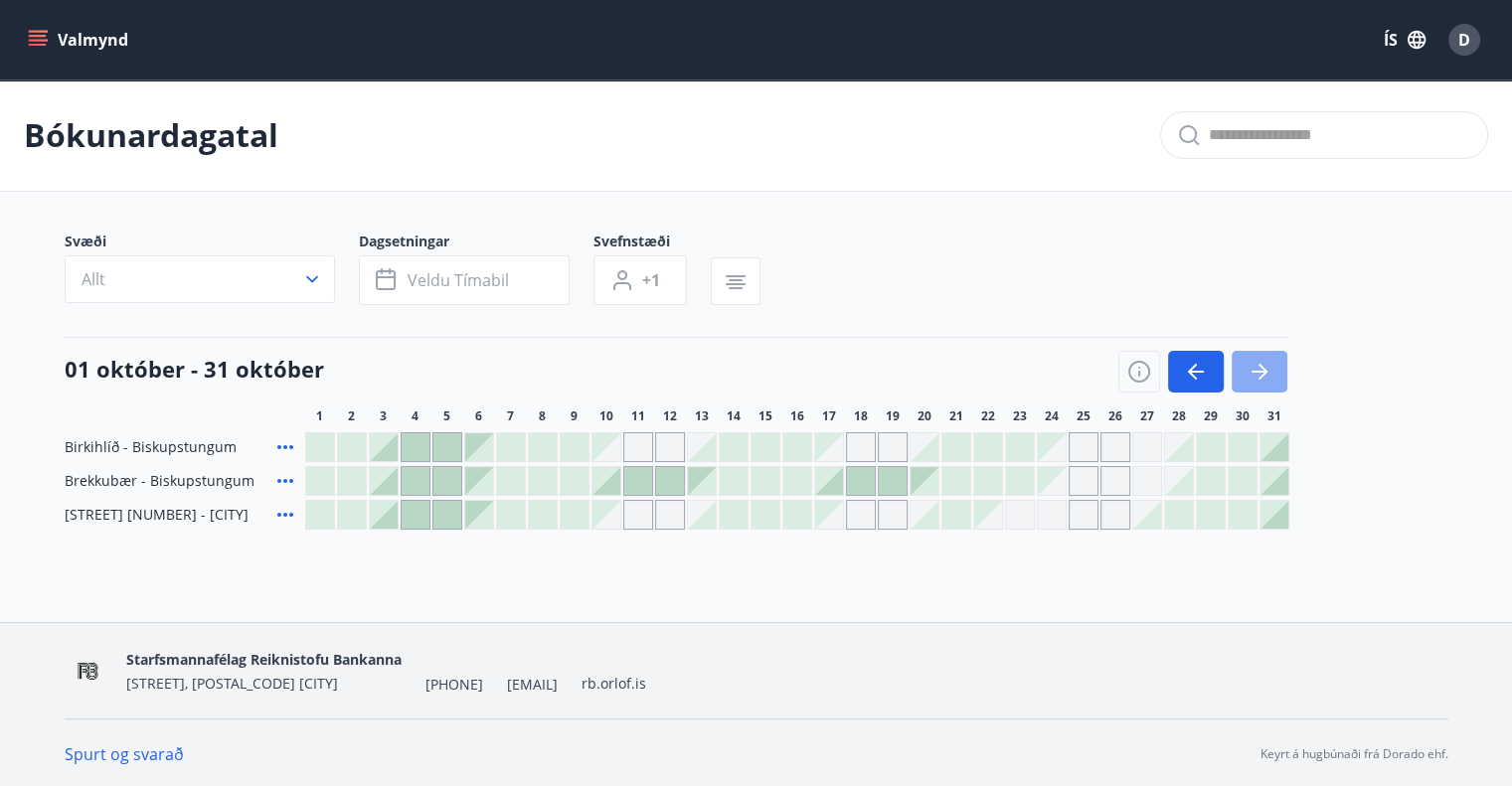 click 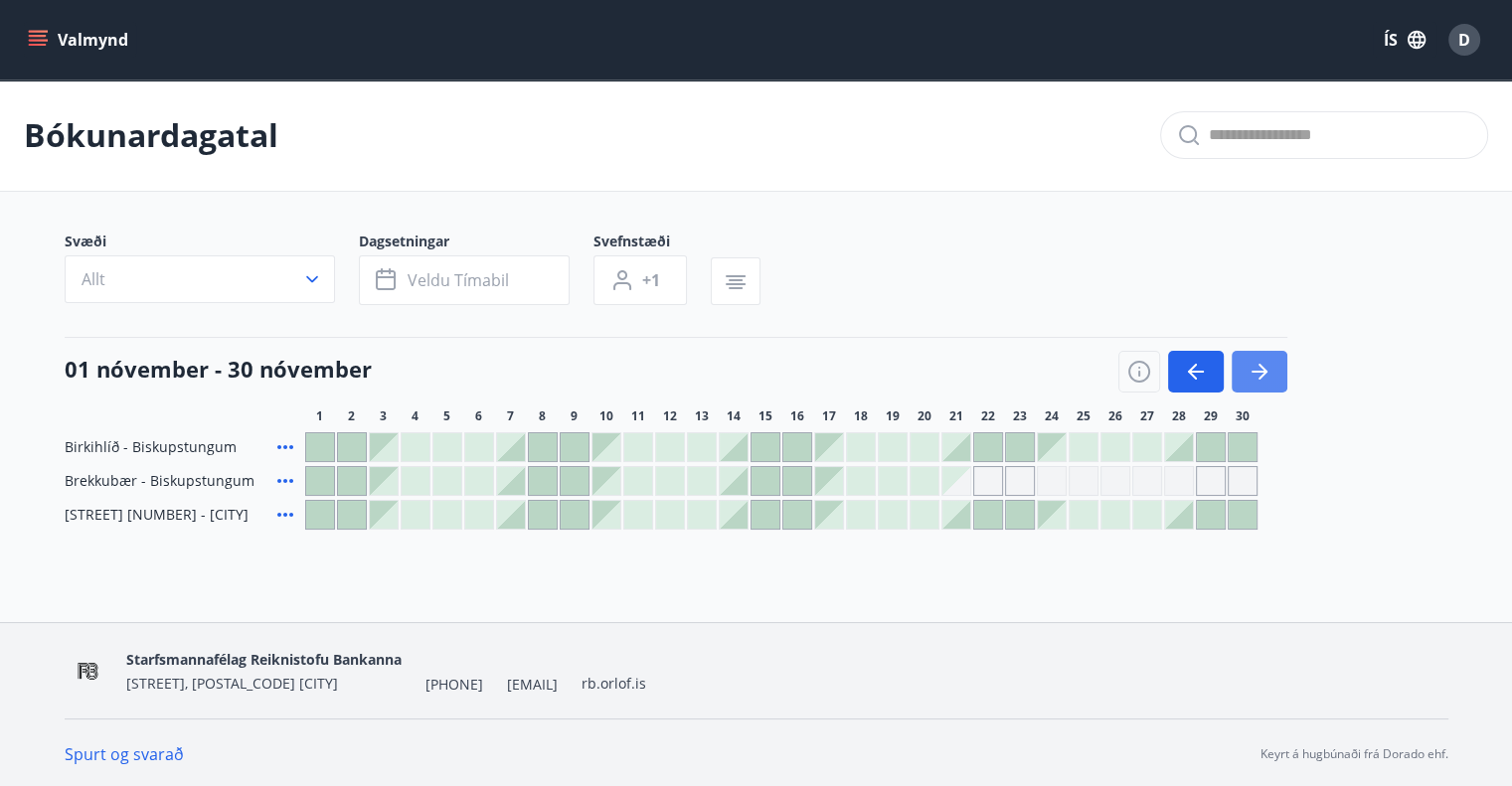 click at bounding box center [1260, 372] 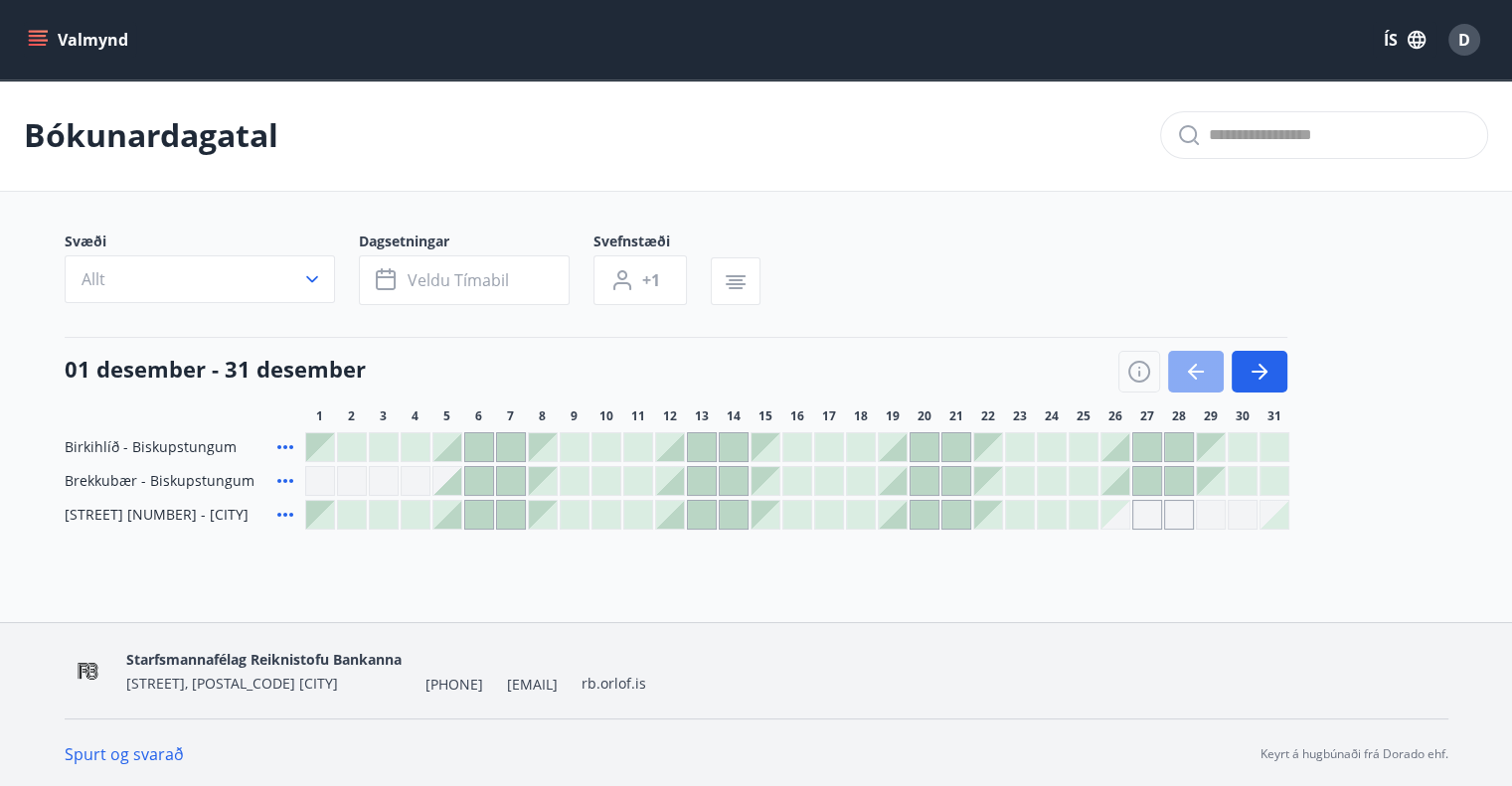 click 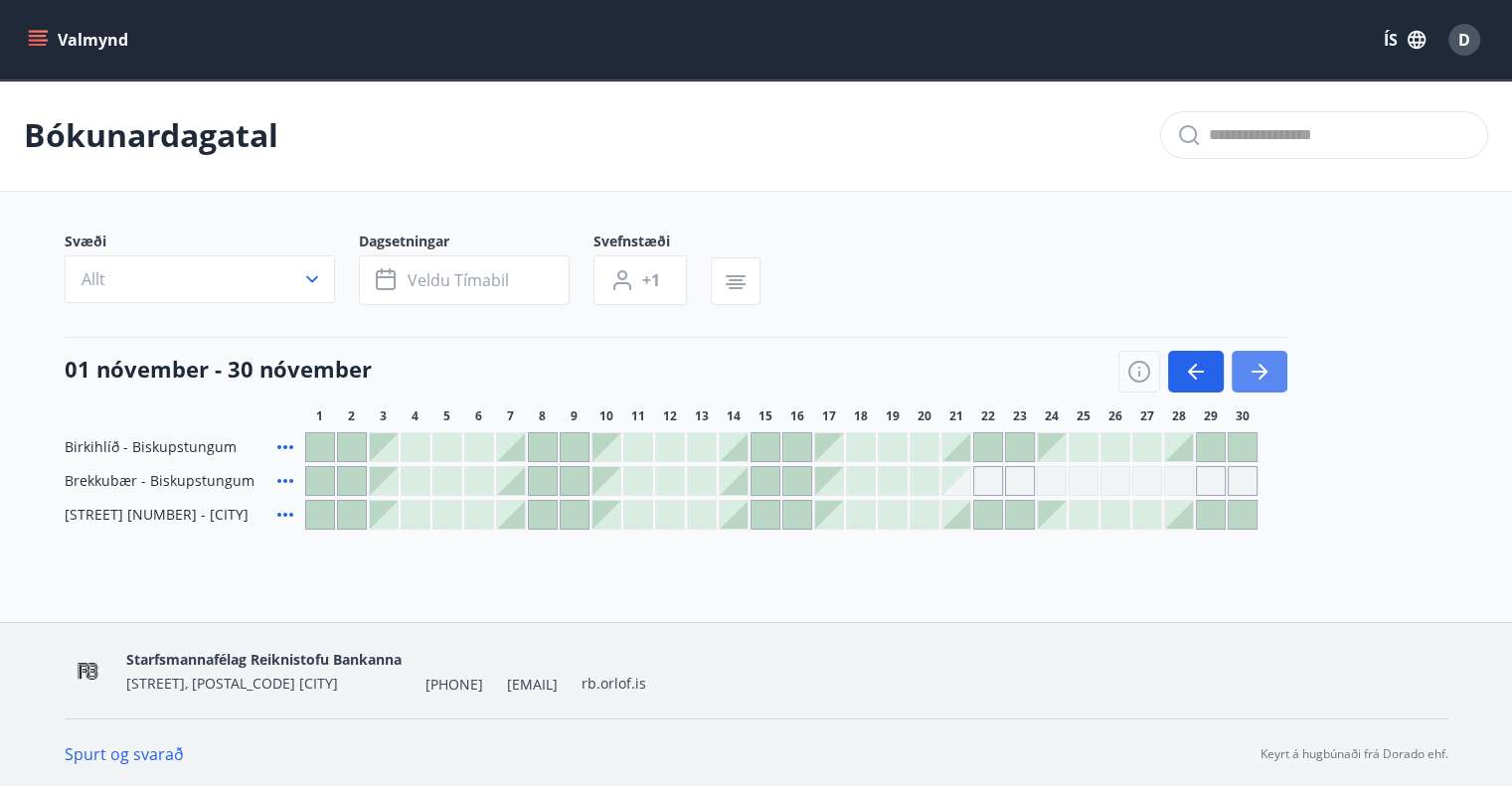 click 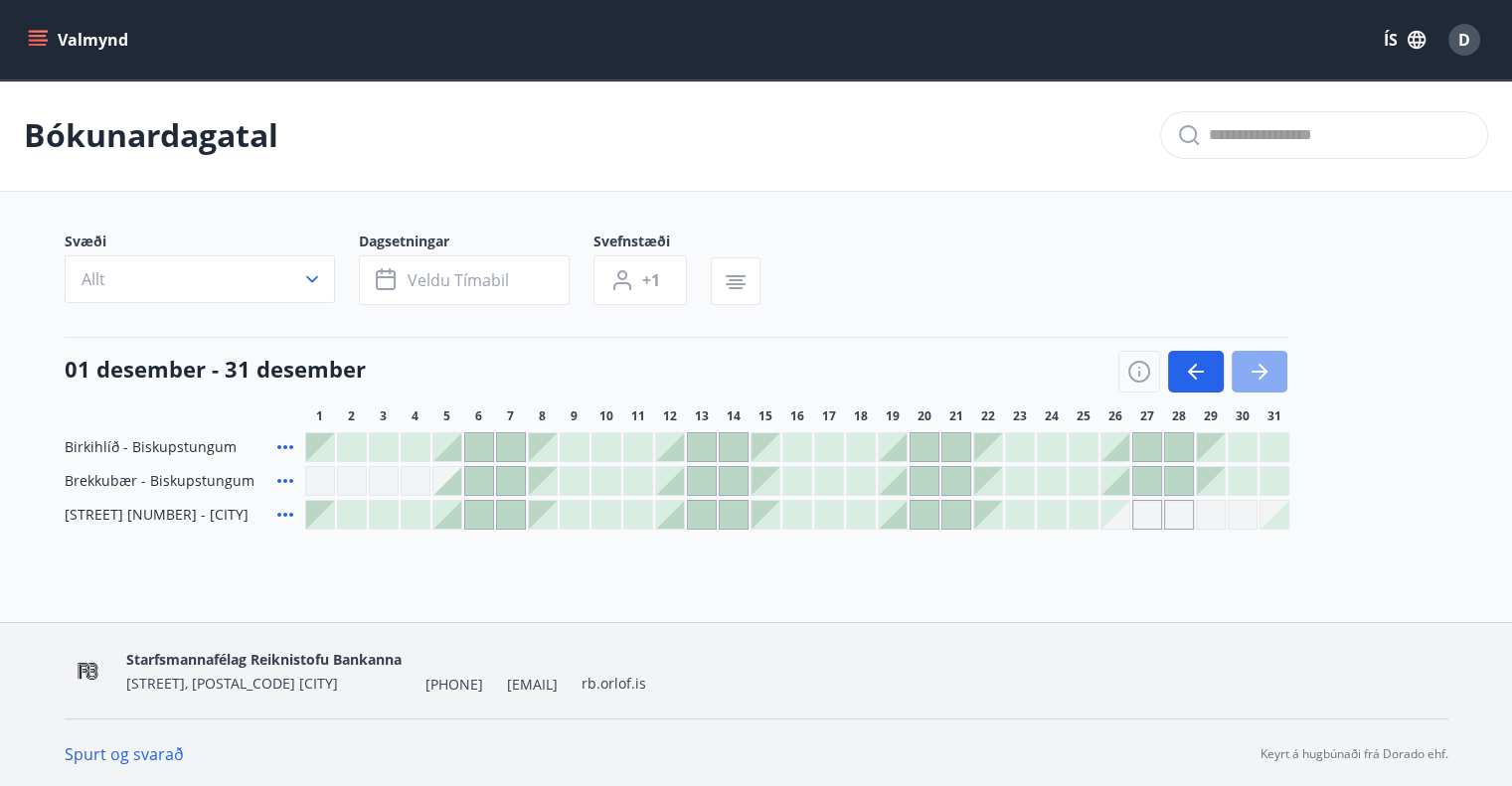 click 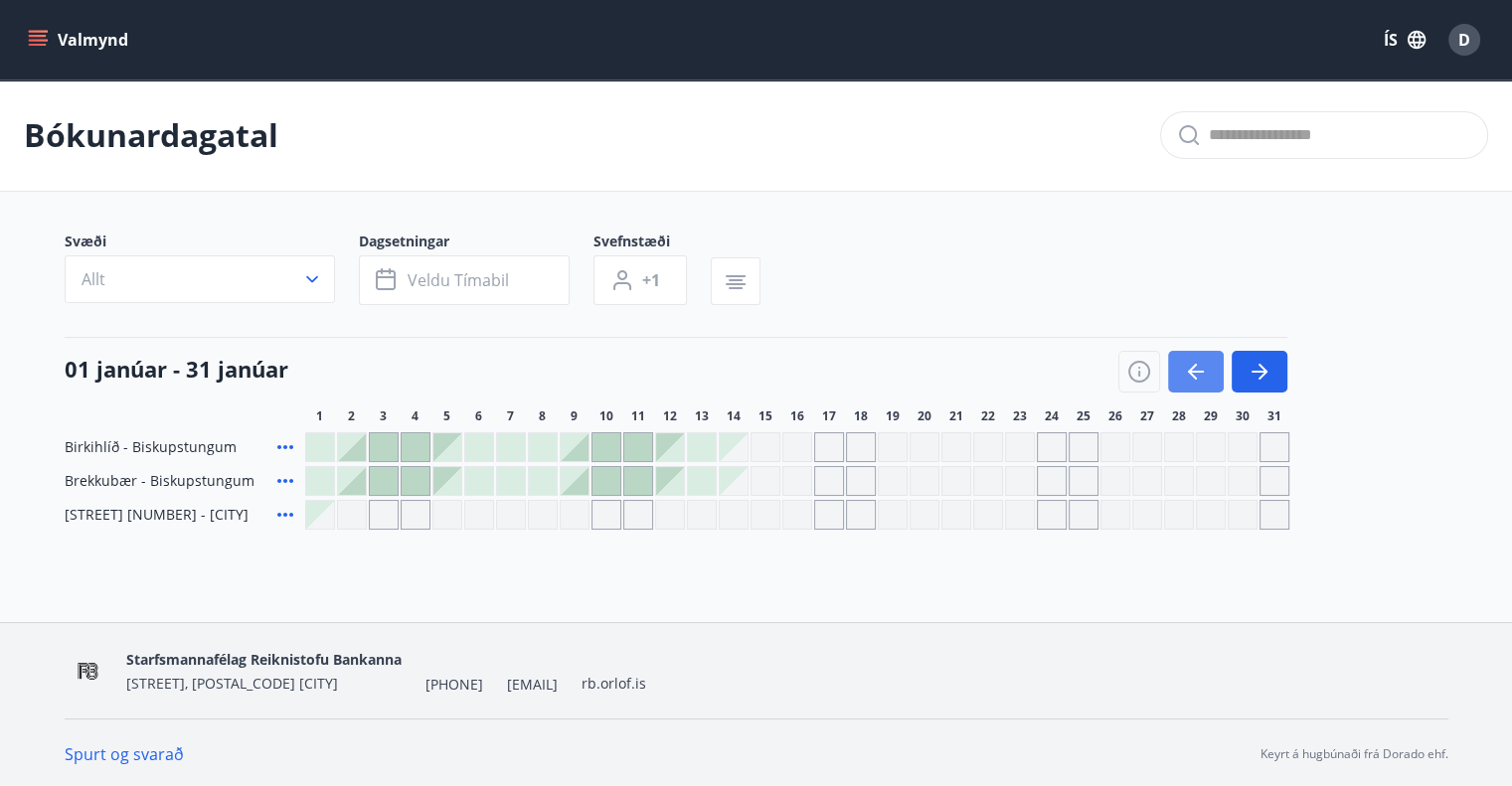 click 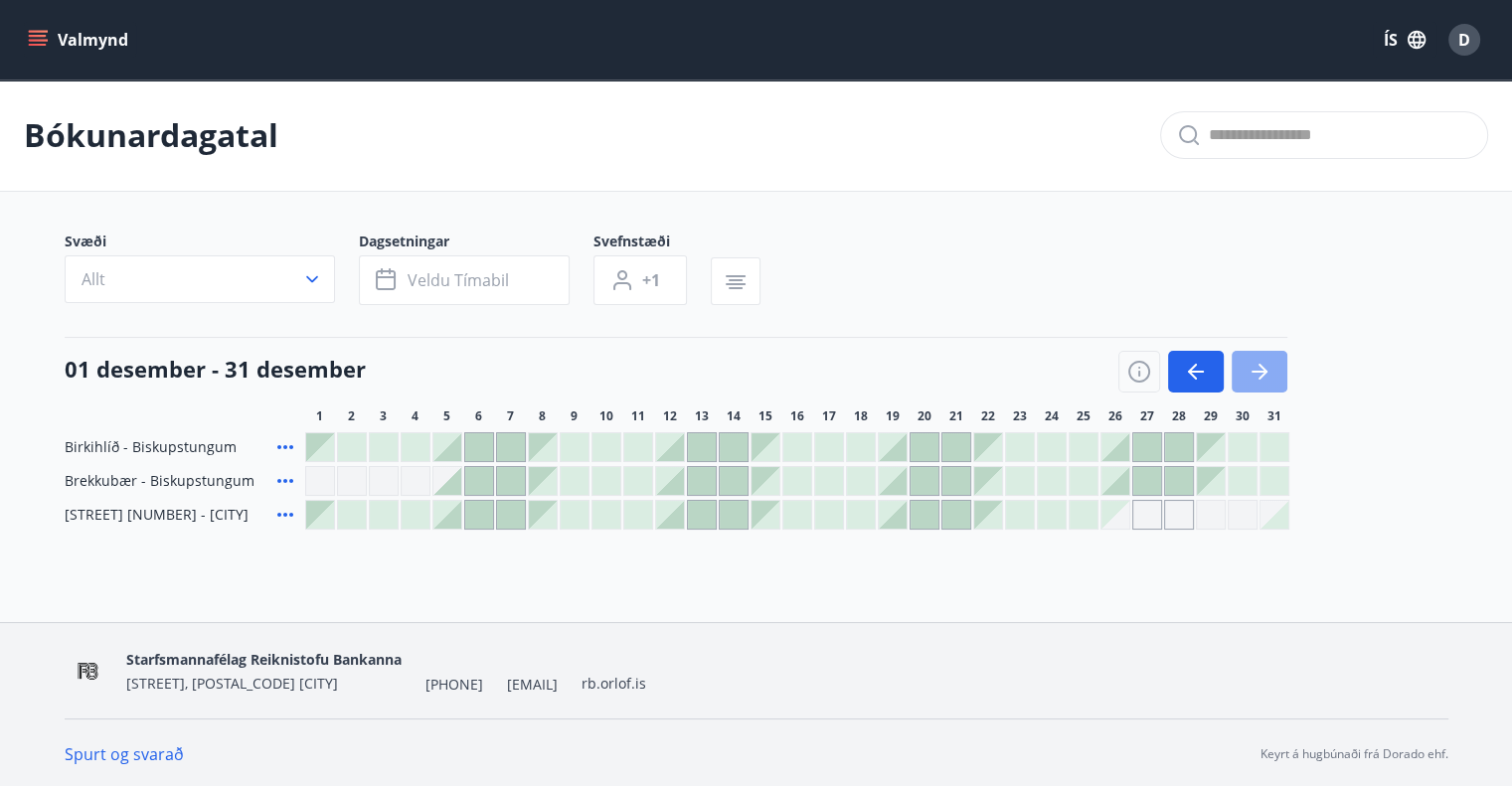 click at bounding box center (1260, 372) 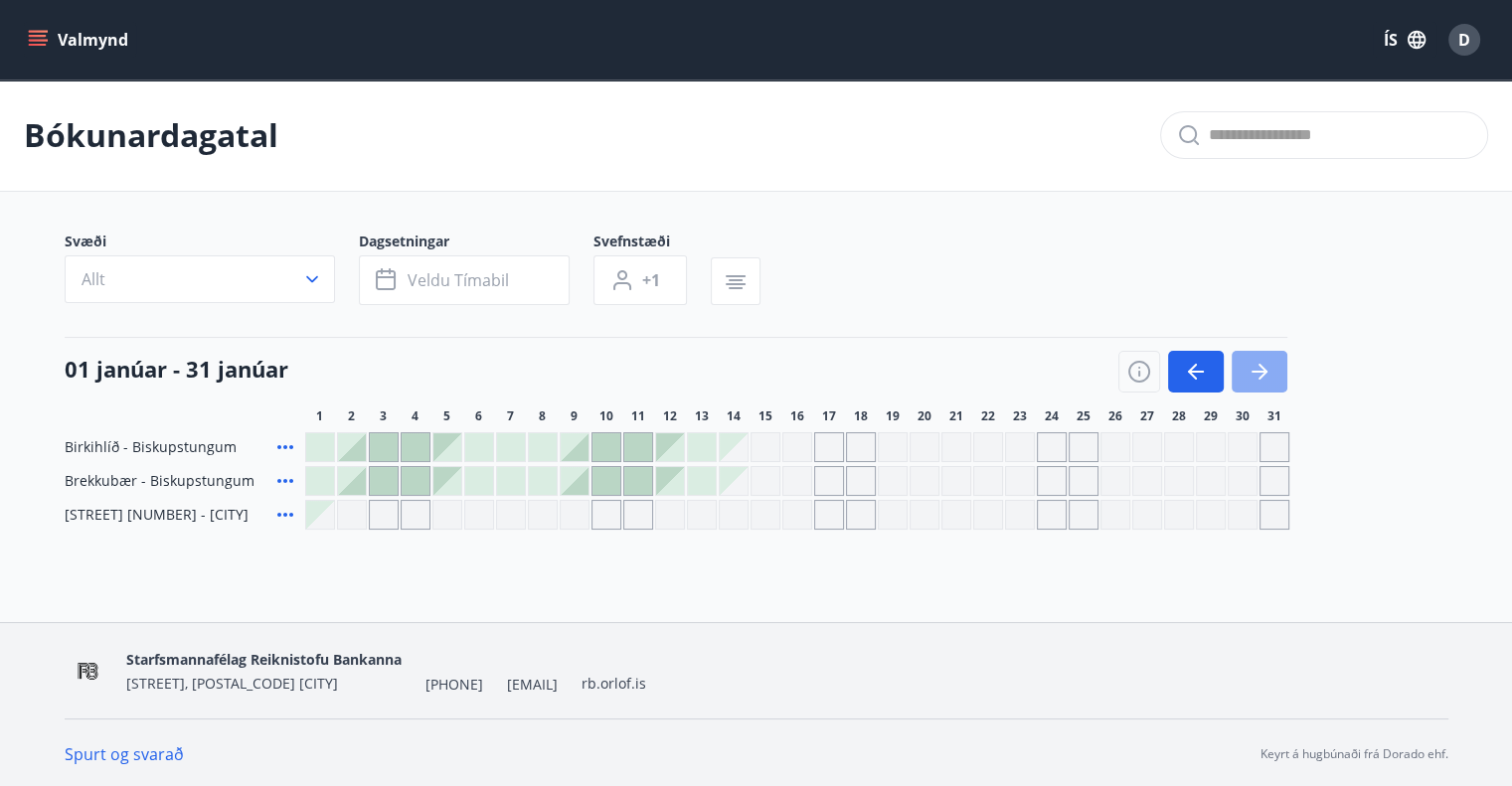 click 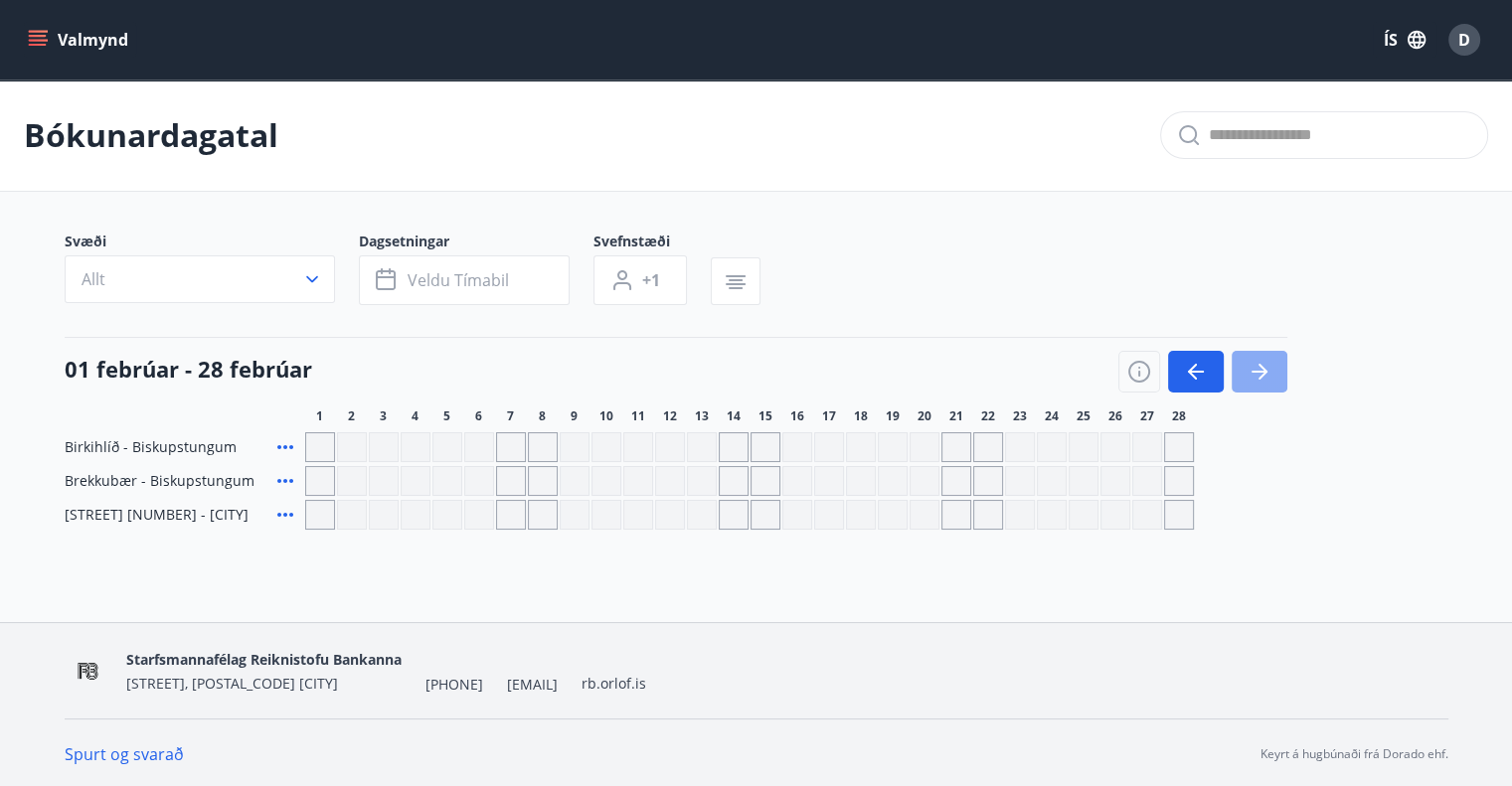 click 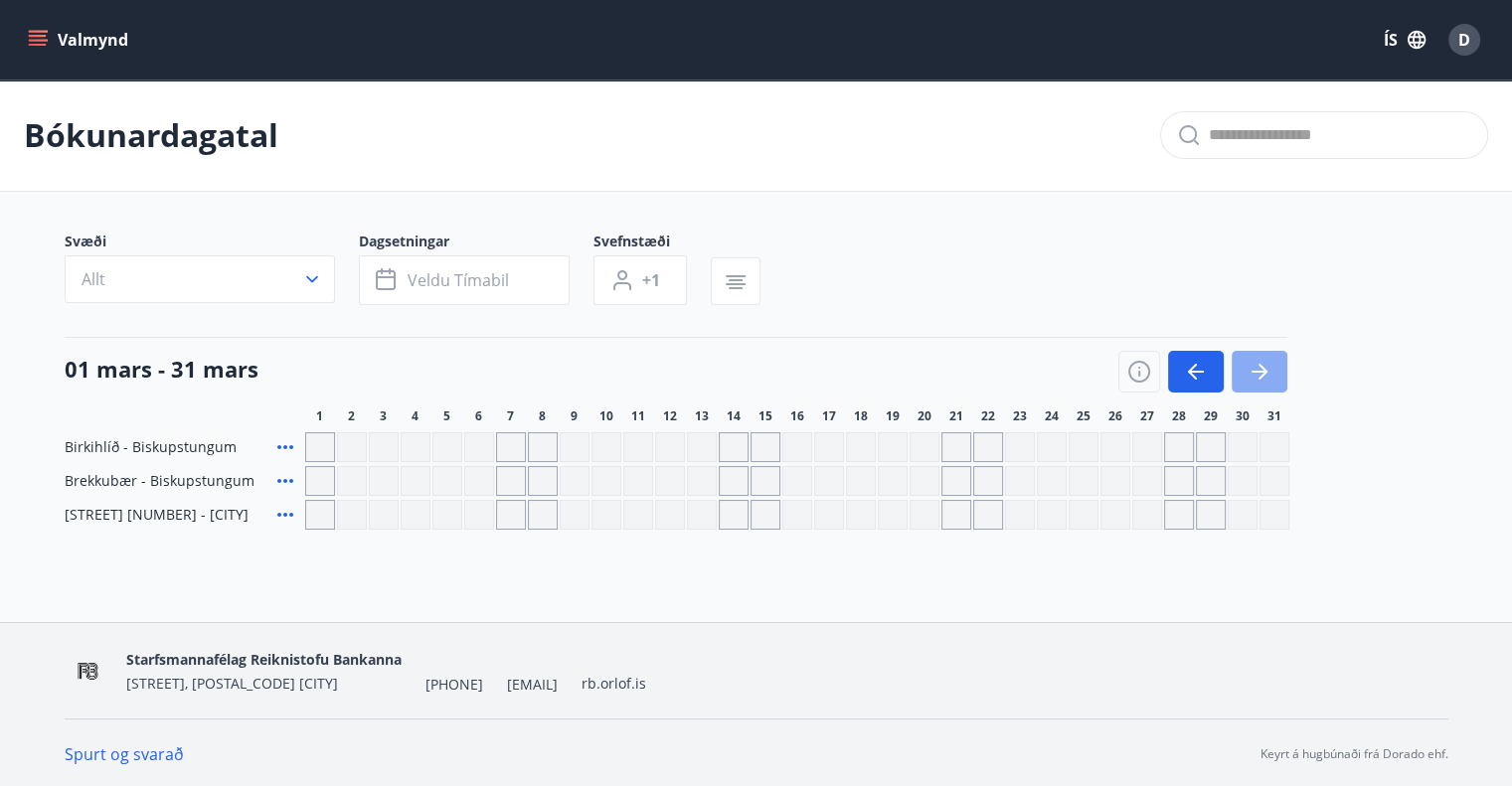 click 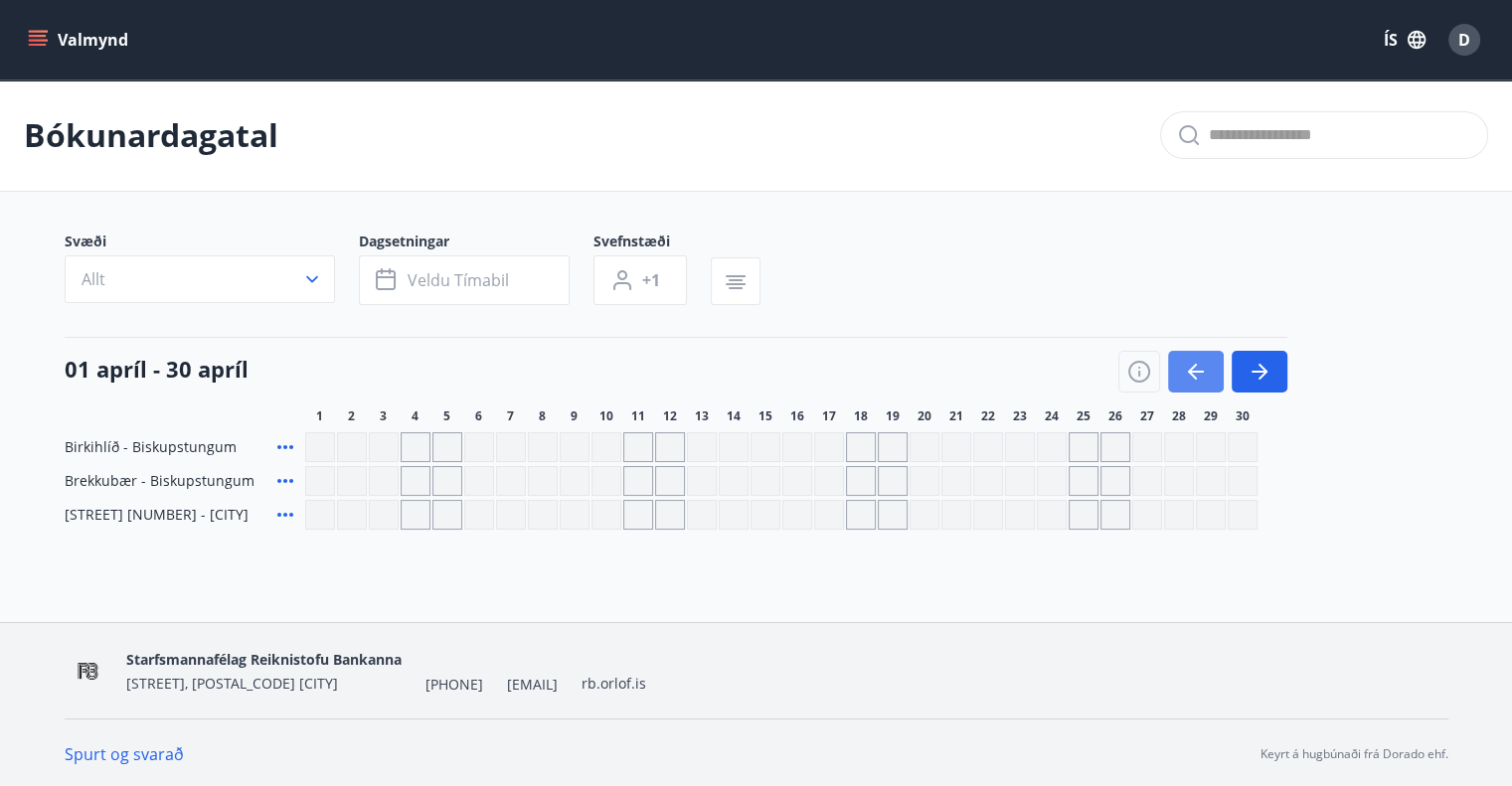 click 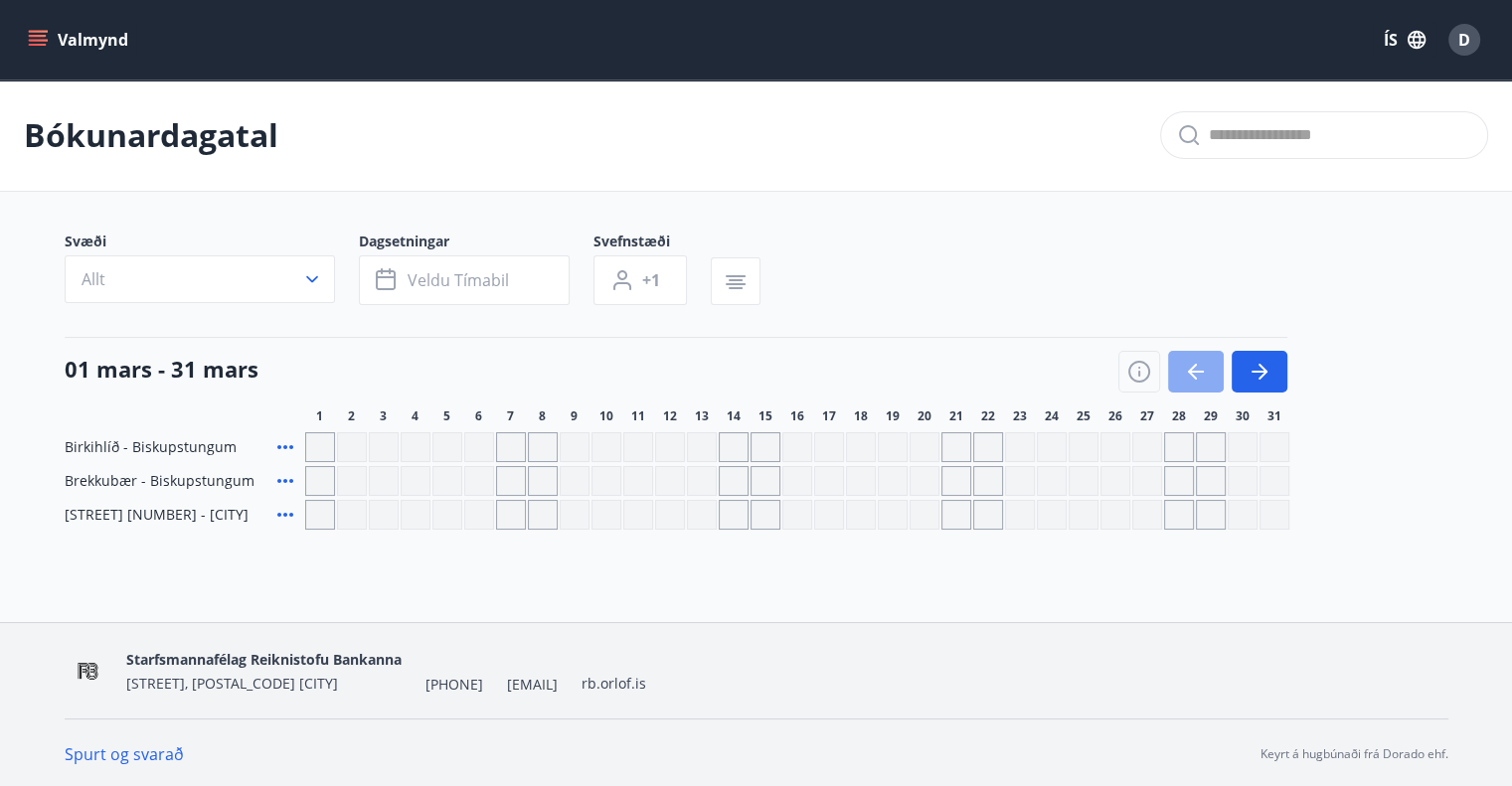 click 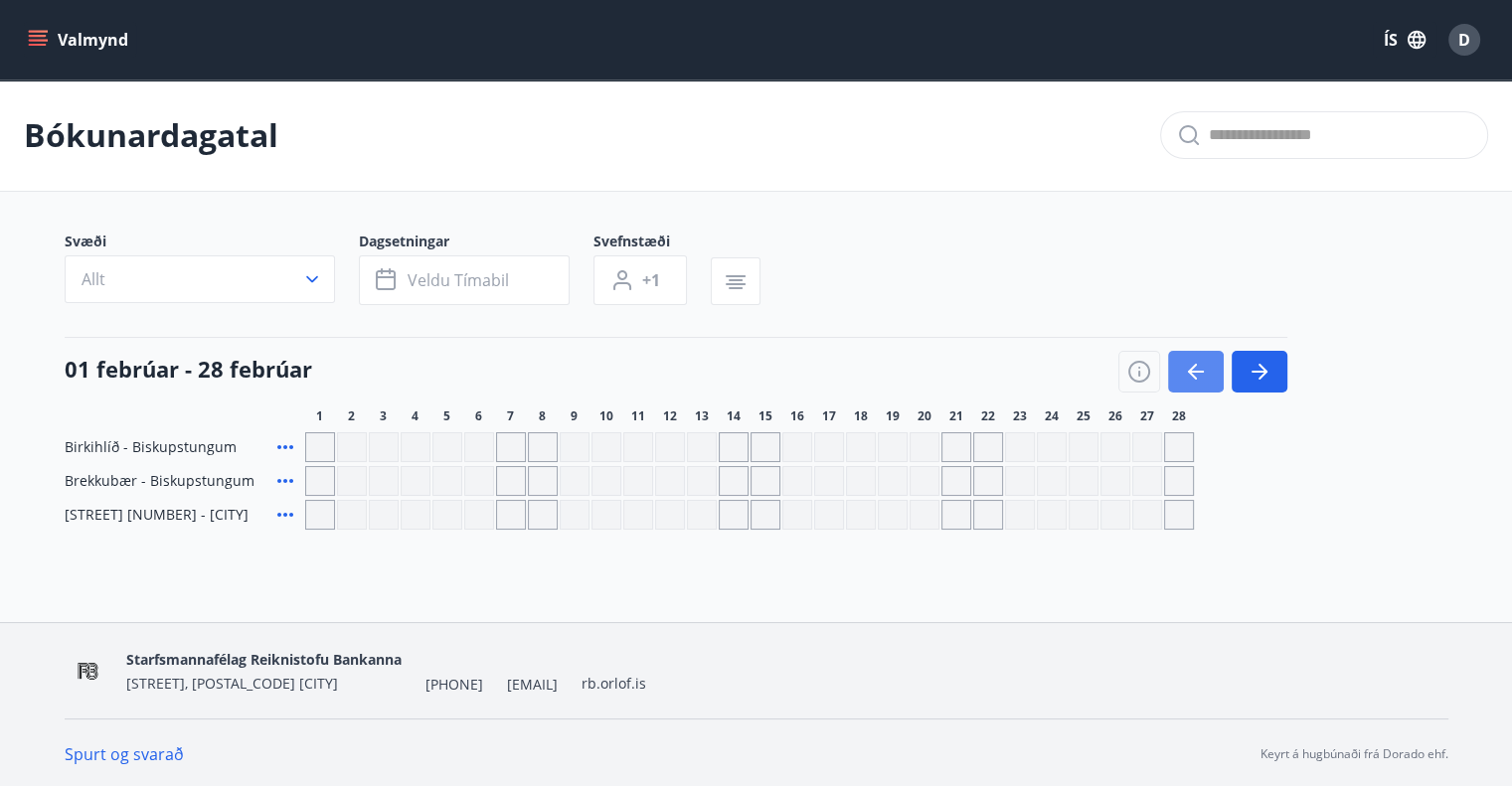 click 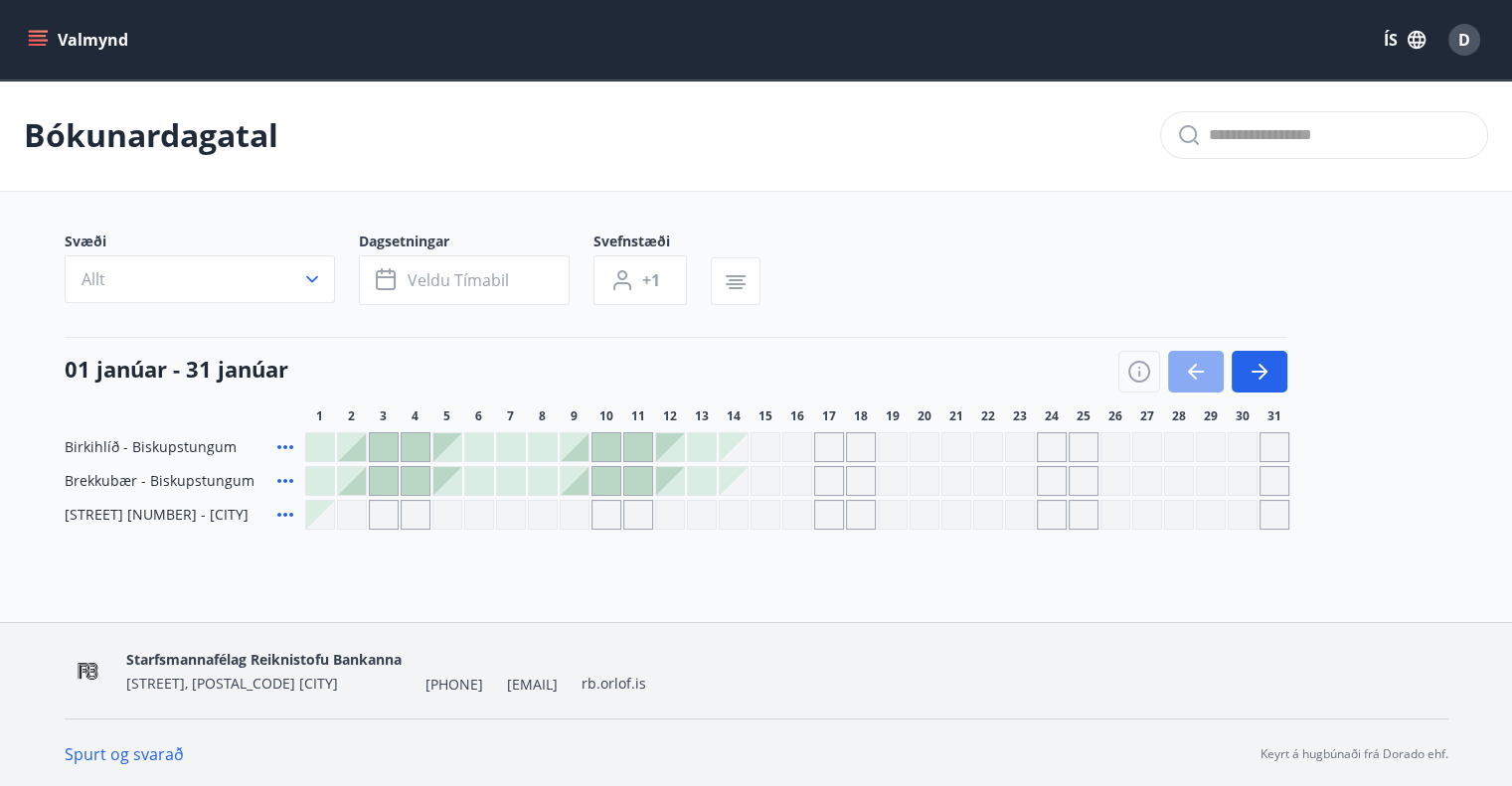 click 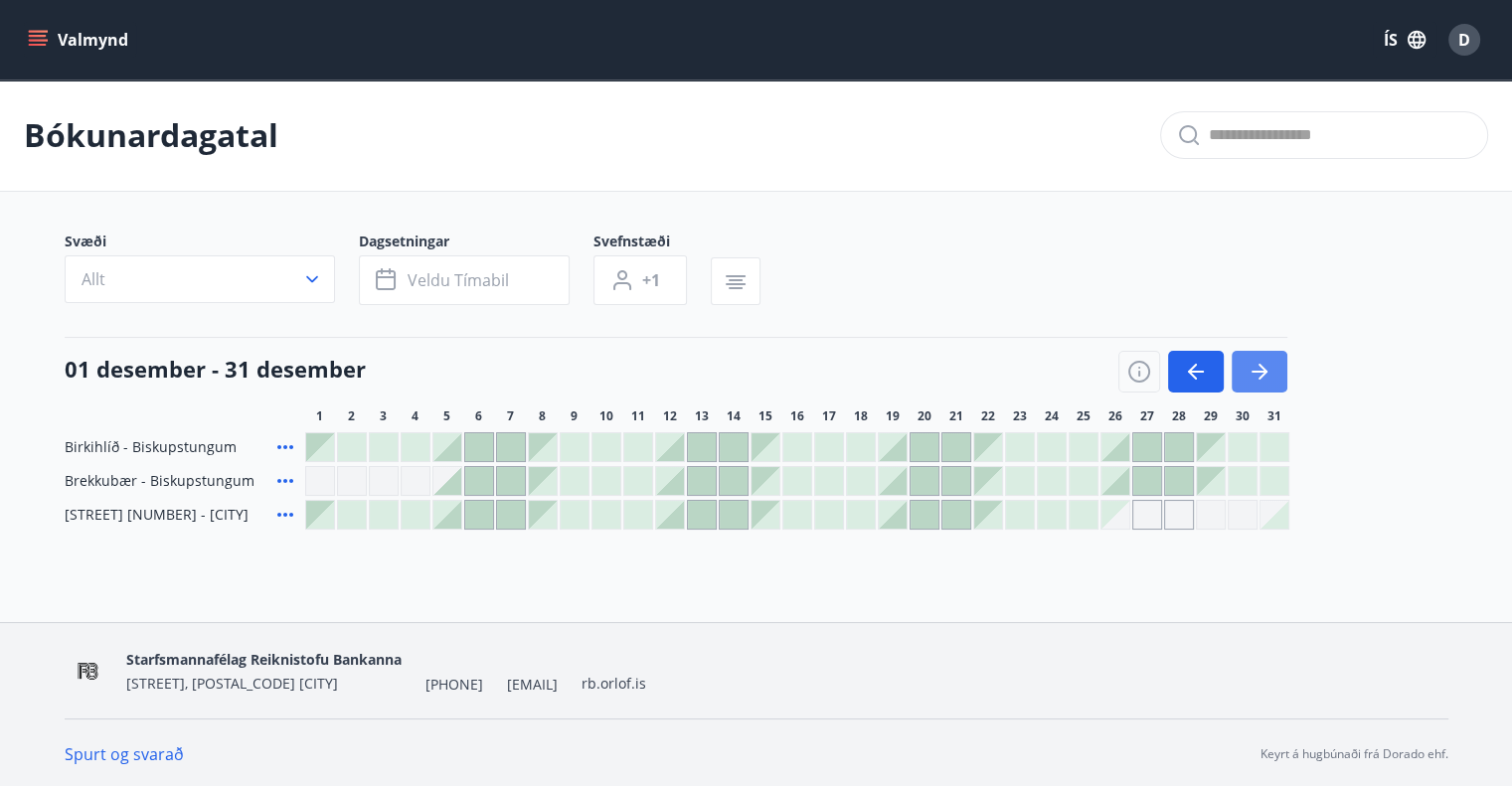 click at bounding box center [1260, 372] 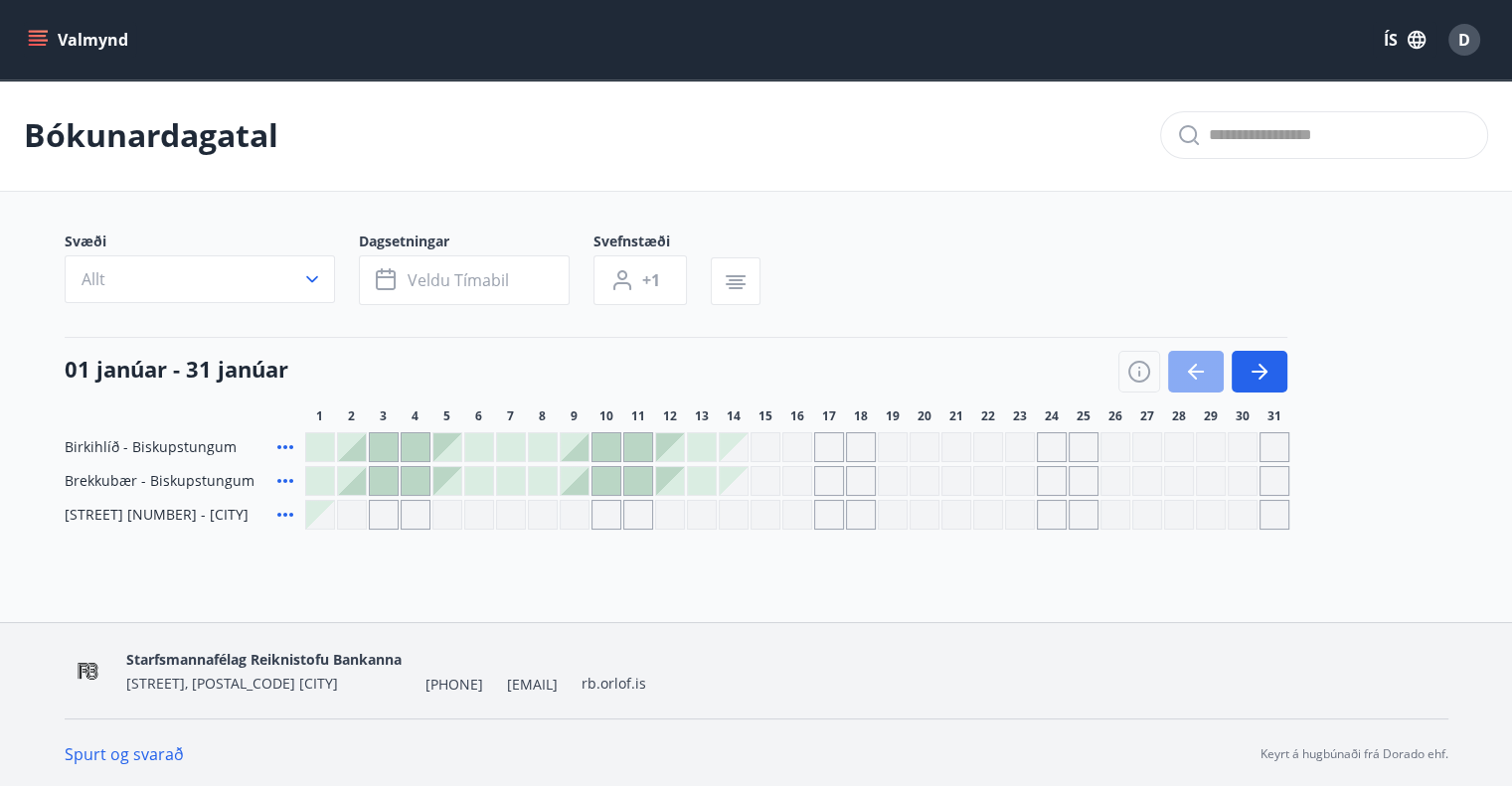click 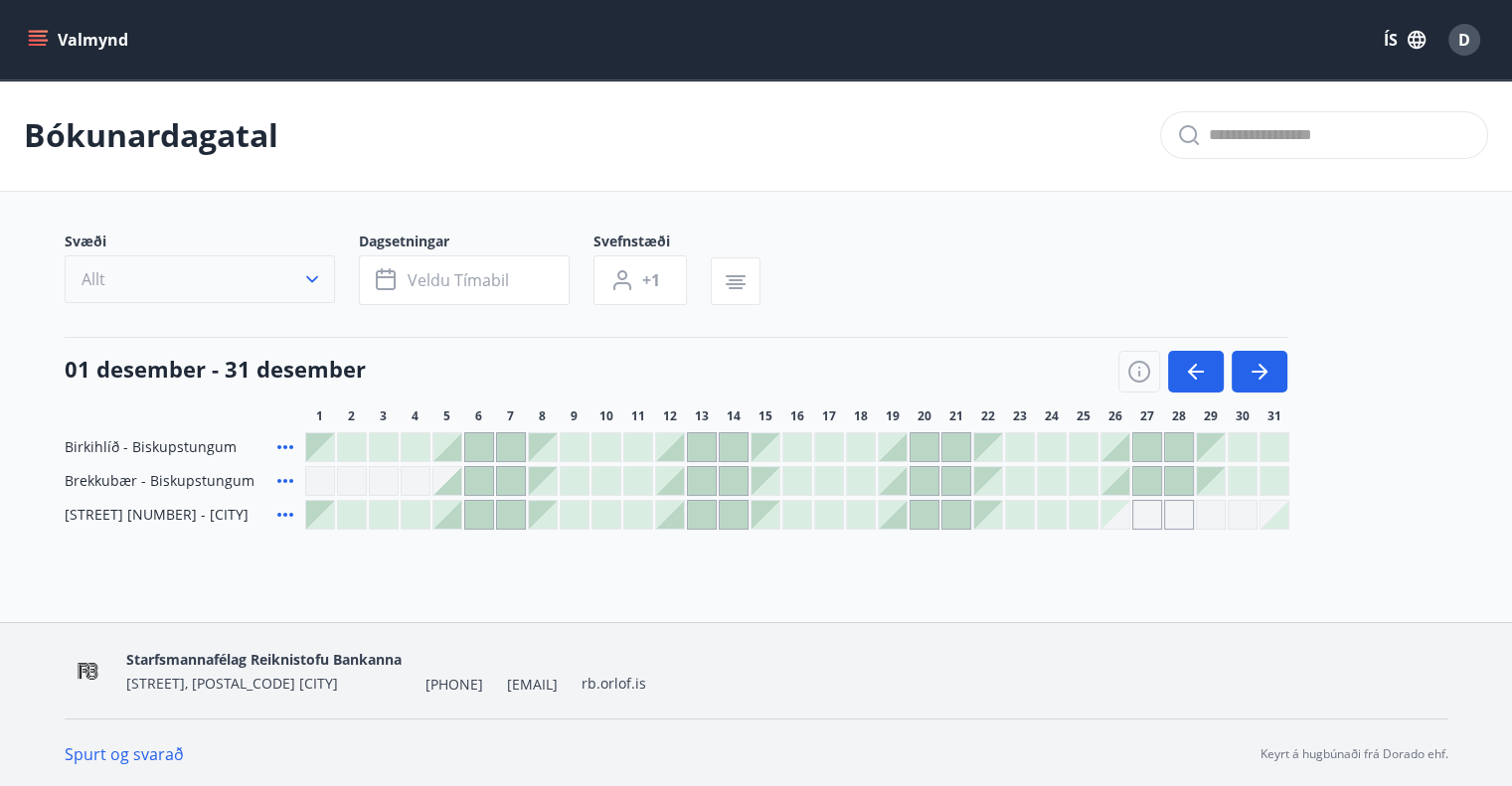 click 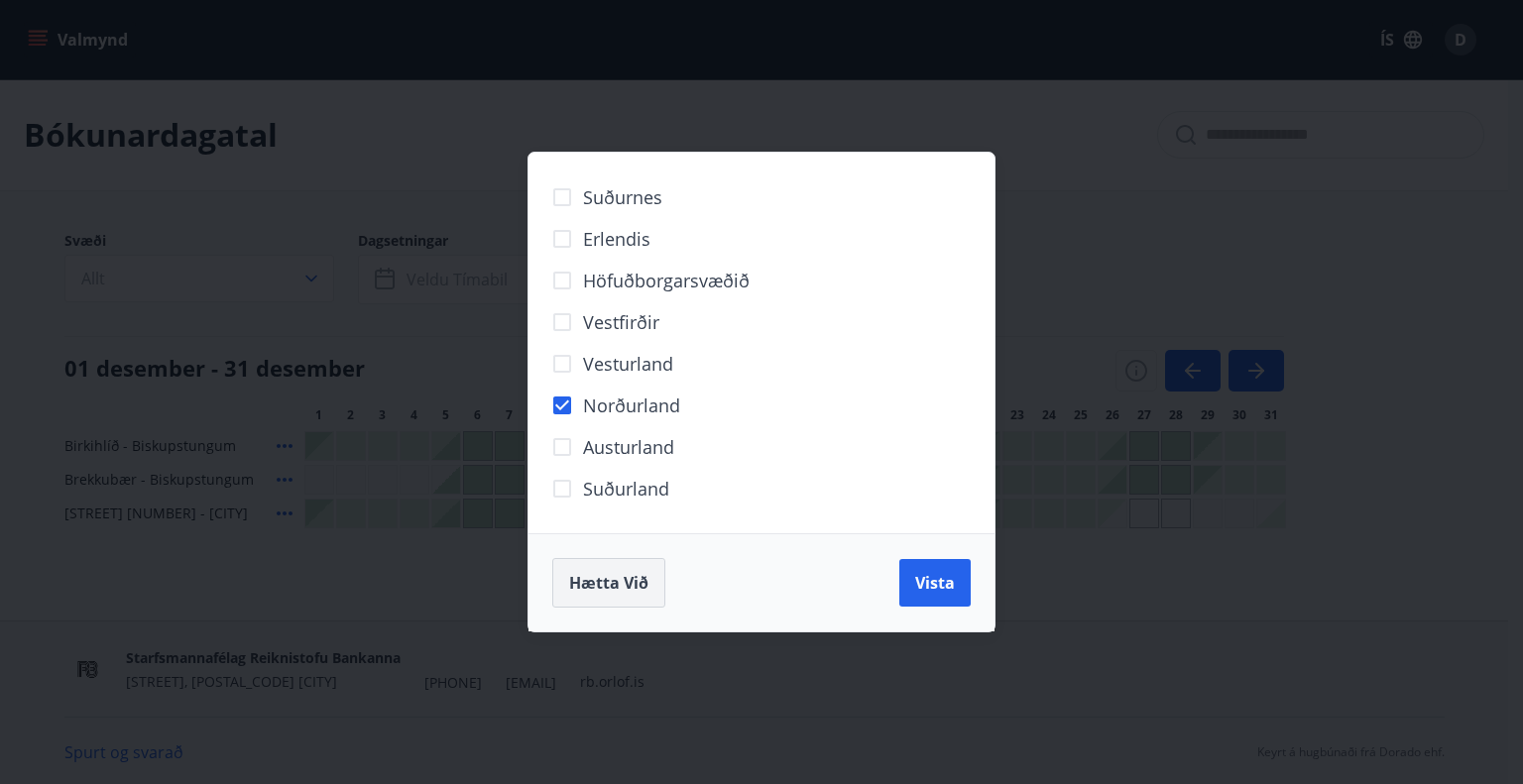 click on "Hætta við" at bounding box center [609, 583] 